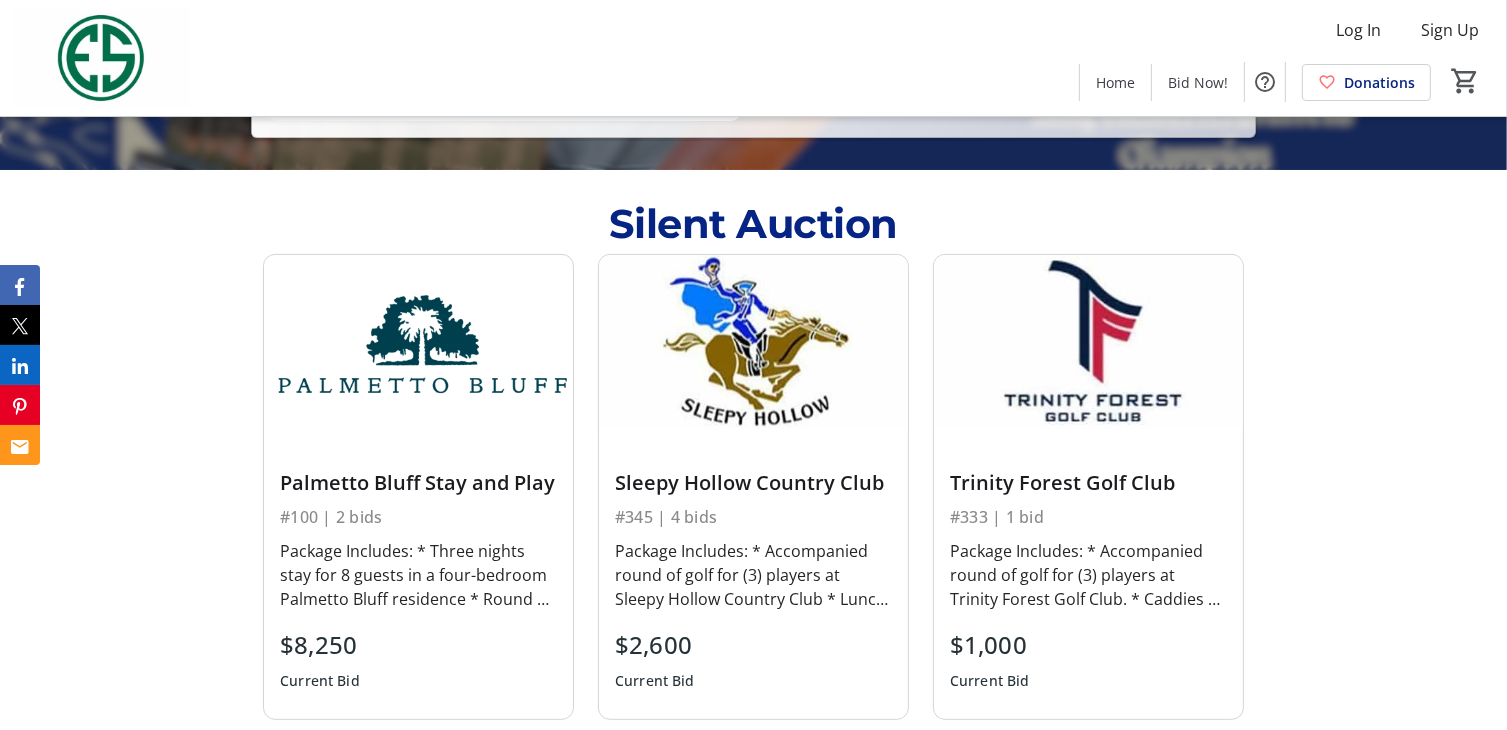 scroll, scrollTop: 600, scrollLeft: 0, axis: vertical 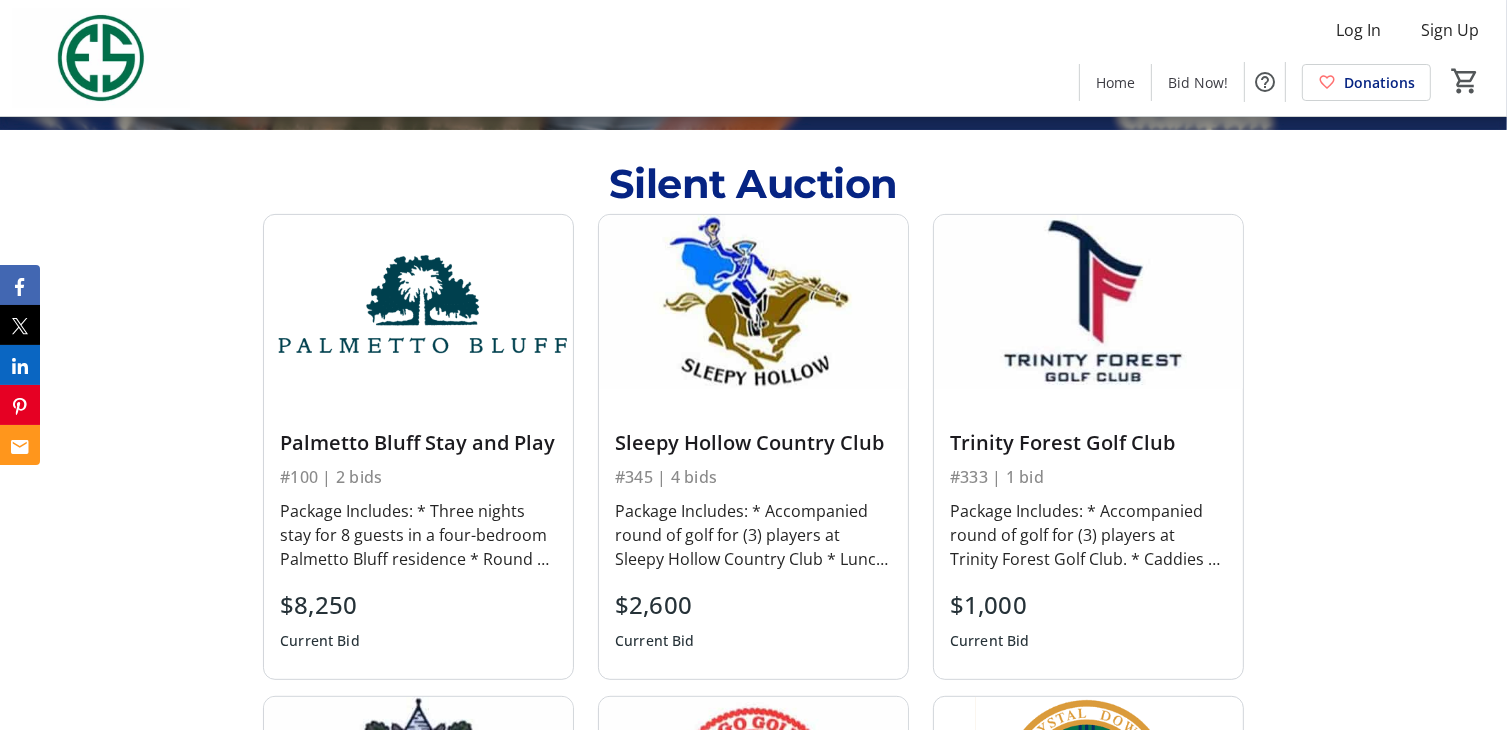 click on "Current Bid" at bounding box center (320, 641) 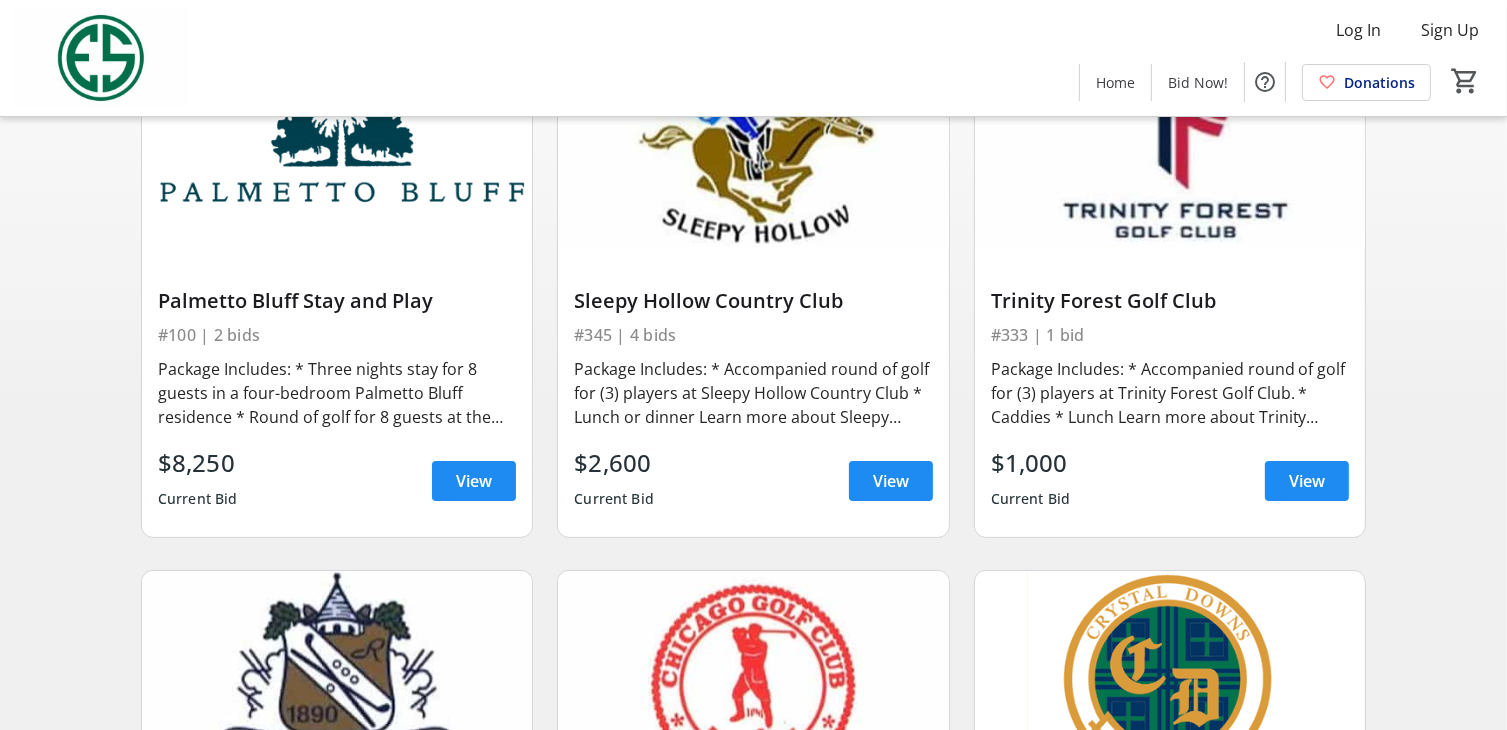 scroll, scrollTop: 300, scrollLeft: 0, axis: vertical 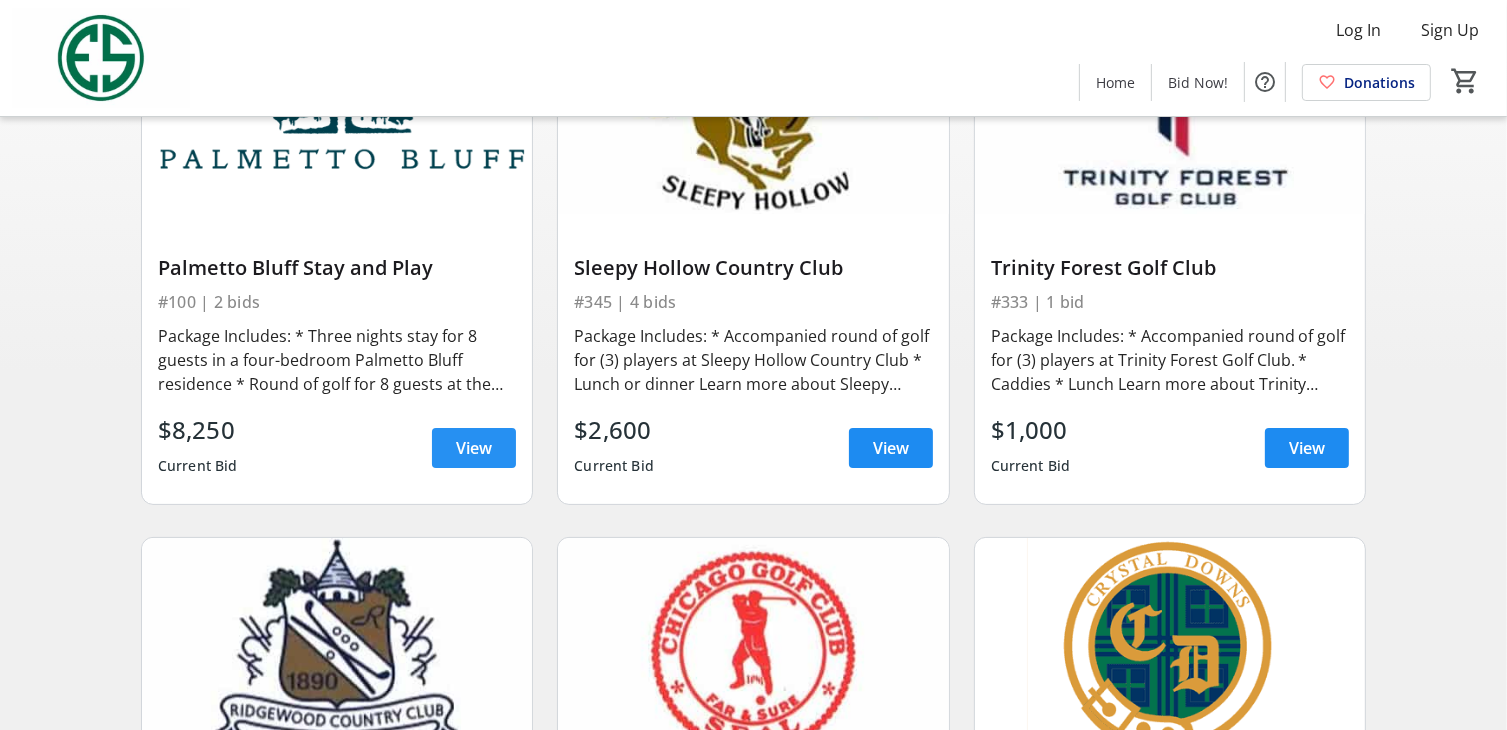 click at bounding box center (474, 448) 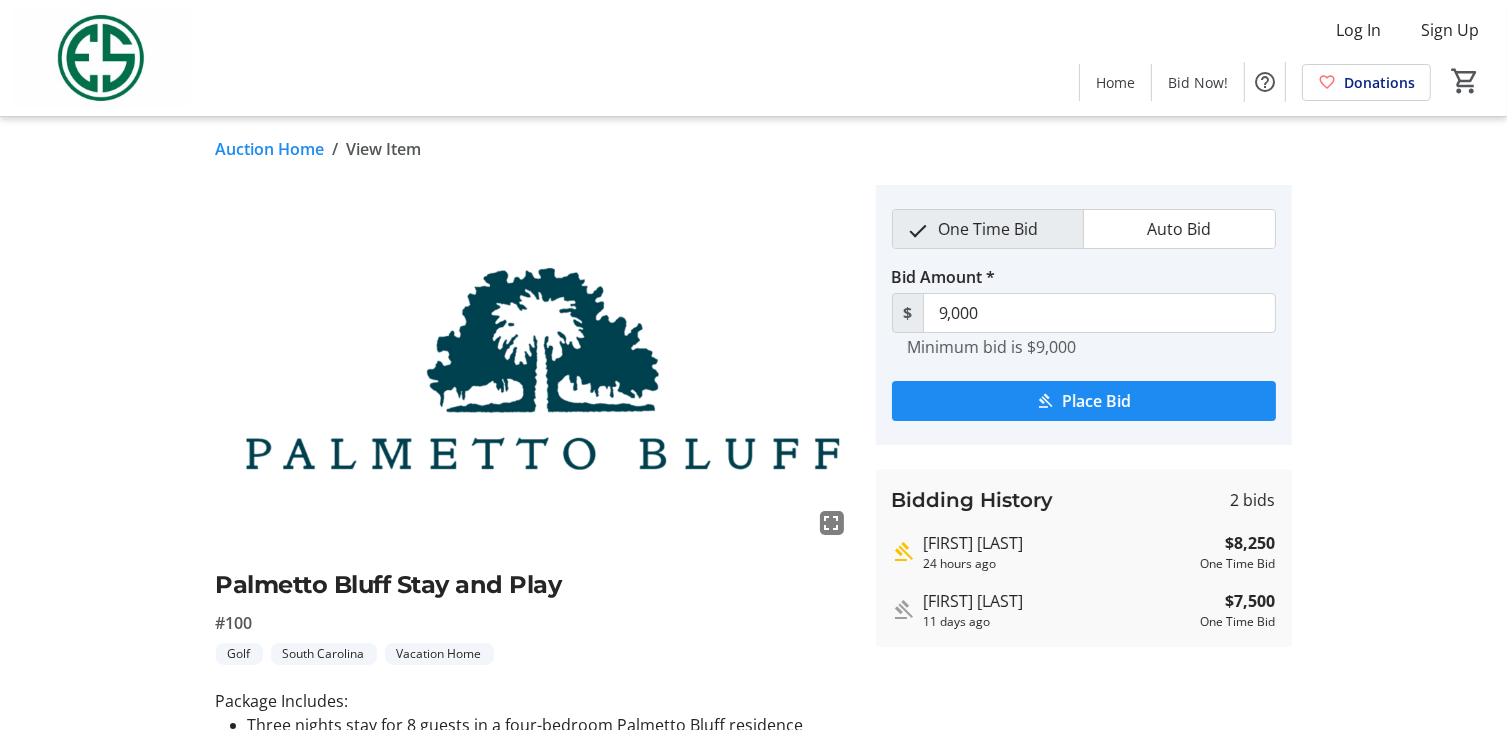 scroll, scrollTop: 0, scrollLeft: 0, axis: both 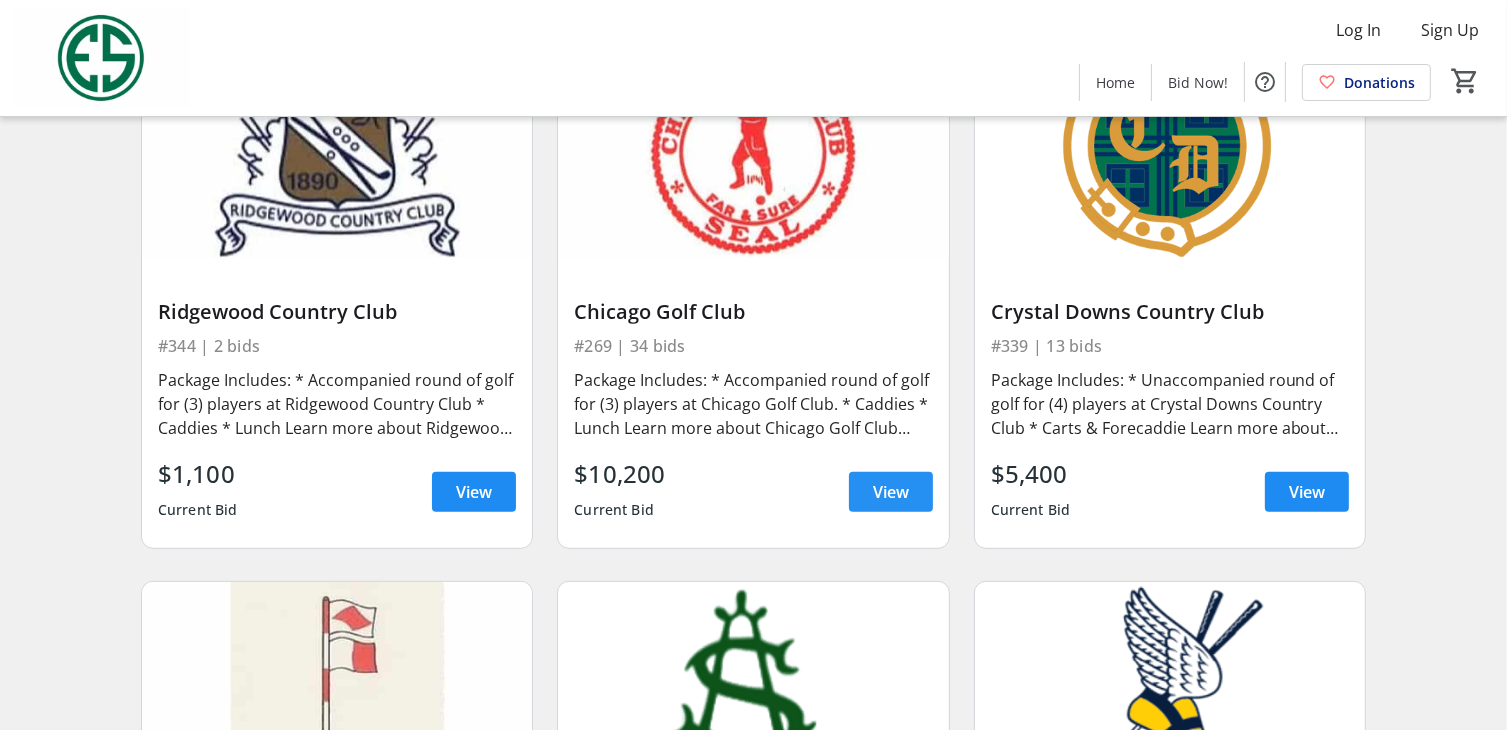click on "View" at bounding box center [891, 492] 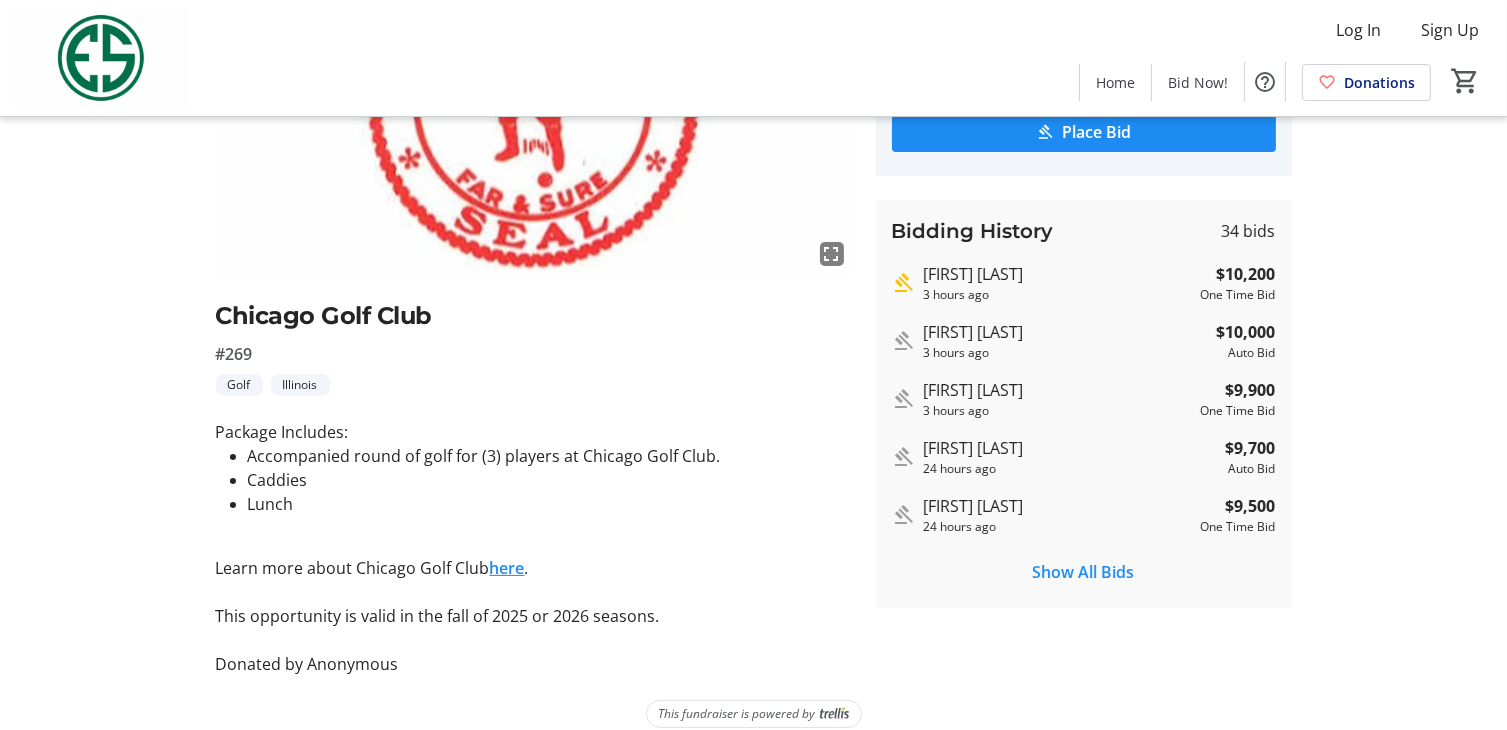 scroll, scrollTop: 293, scrollLeft: 0, axis: vertical 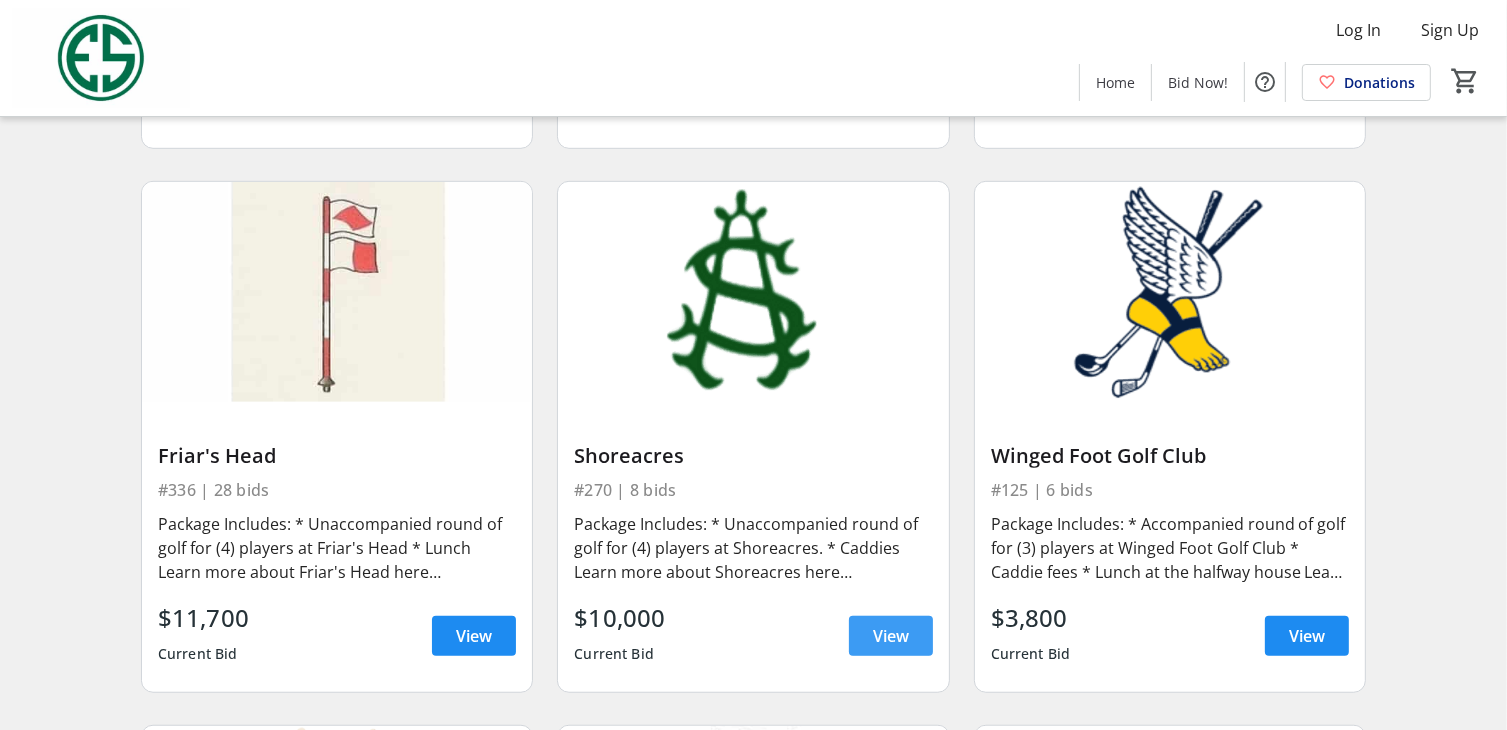 click on "View" at bounding box center [891, 636] 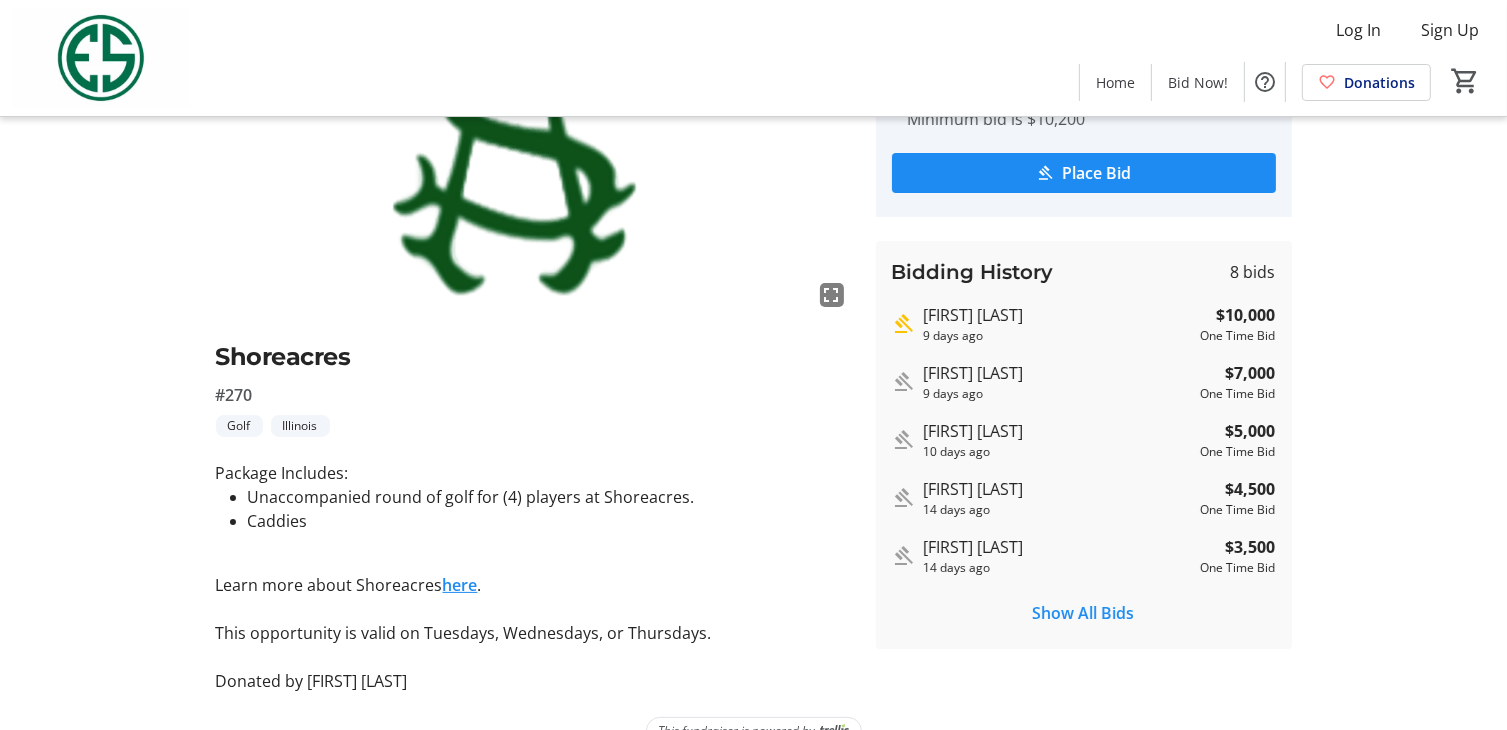 scroll, scrollTop: 269, scrollLeft: 0, axis: vertical 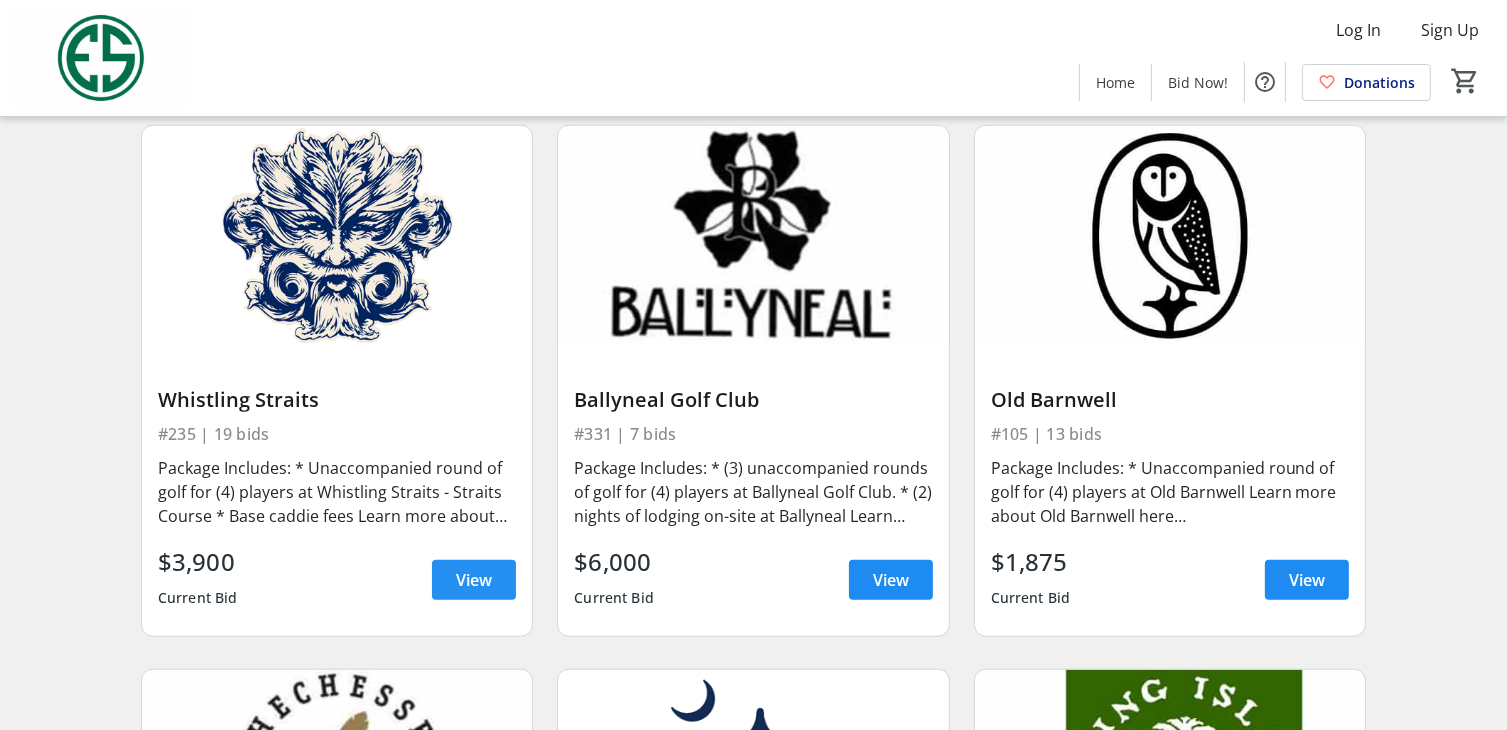 click on "View" at bounding box center [474, 580] 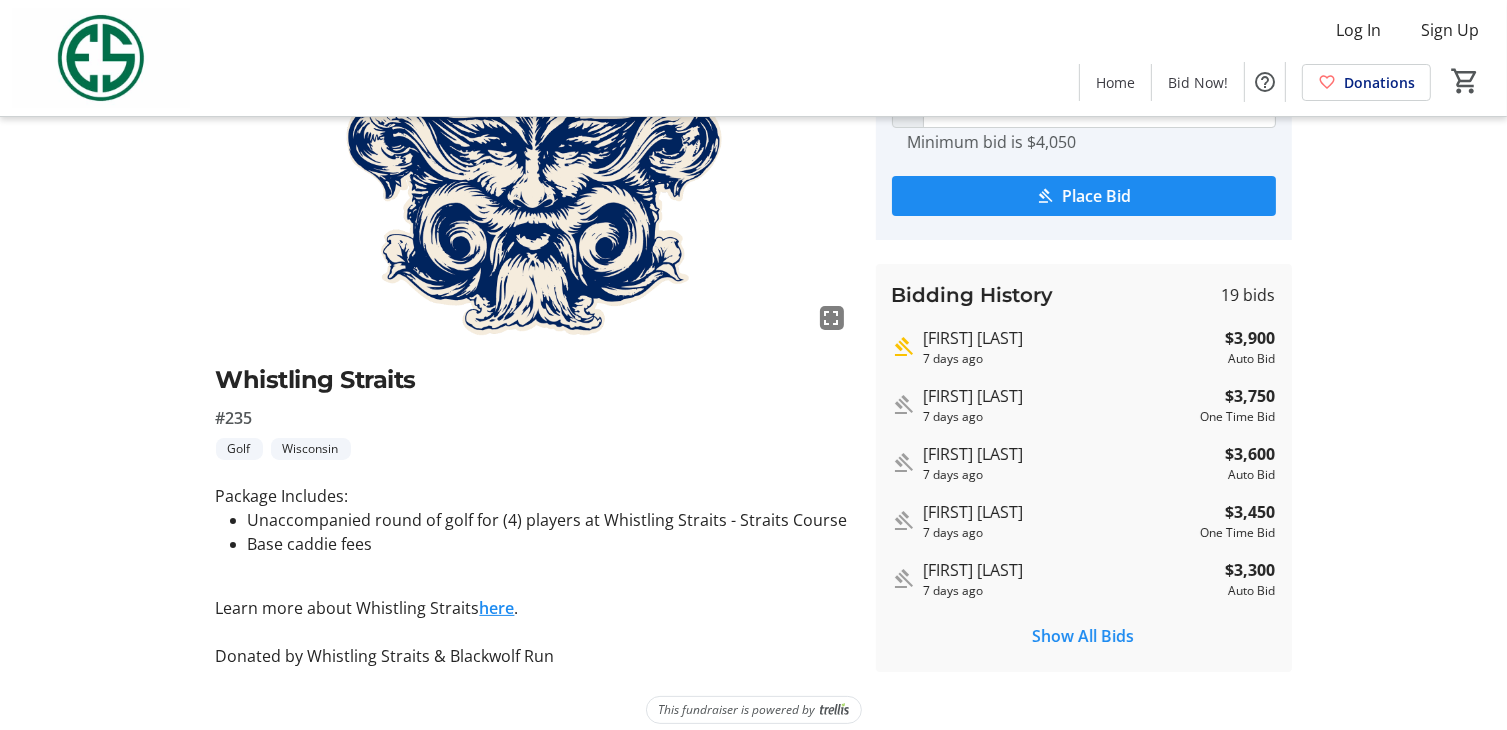 scroll, scrollTop: 225, scrollLeft: 0, axis: vertical 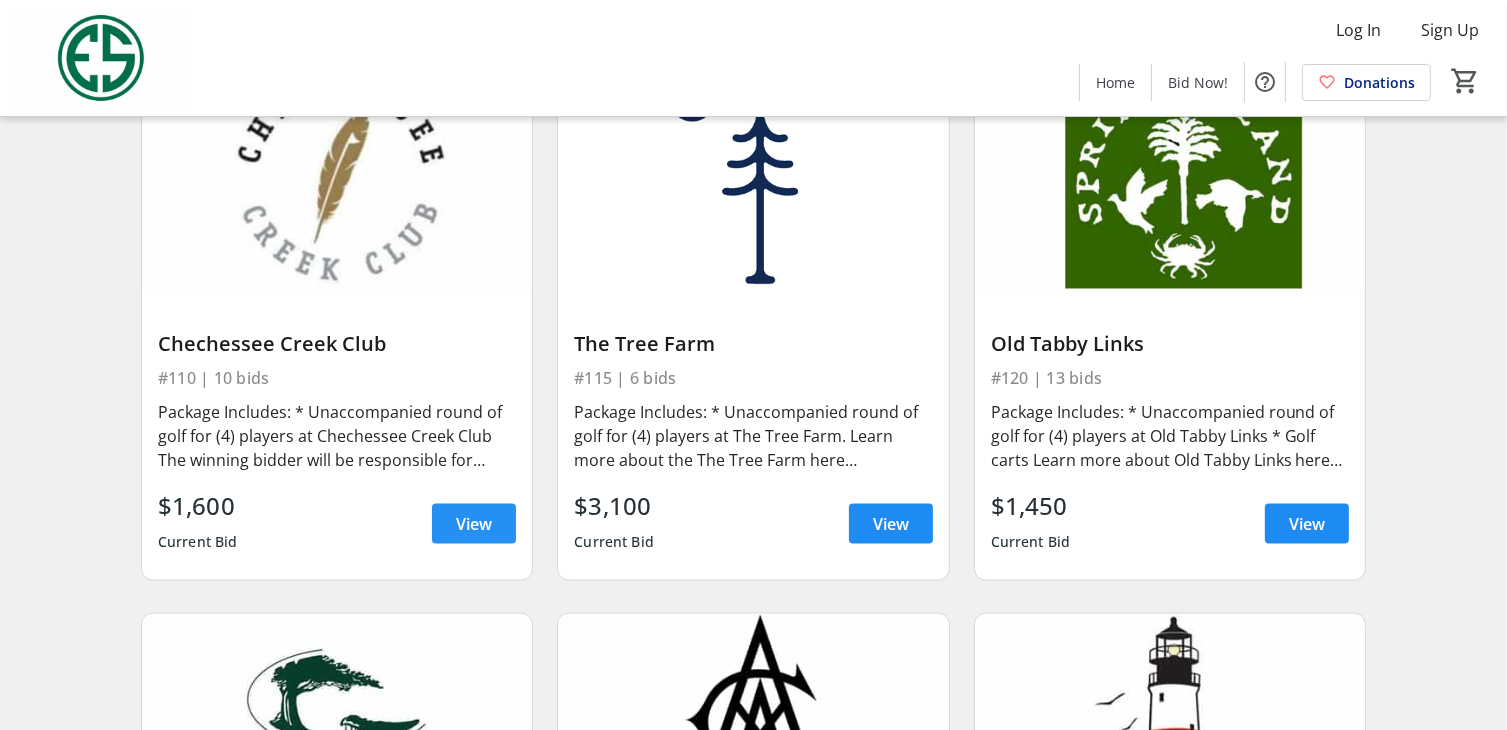 click on "View" at bounding box center (474, 524) 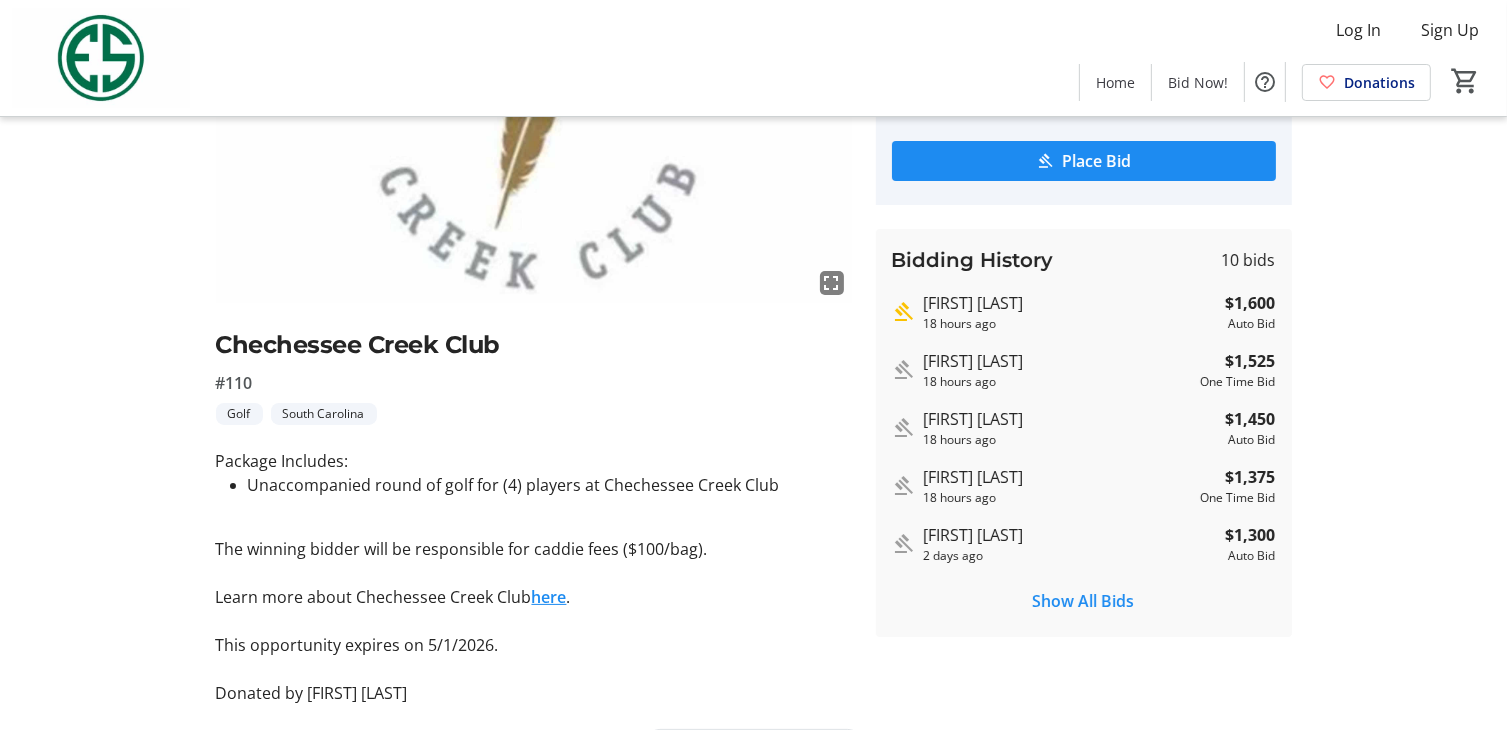 scroll, scrollTop: 293, scrollLeft: 0, axis: vertical 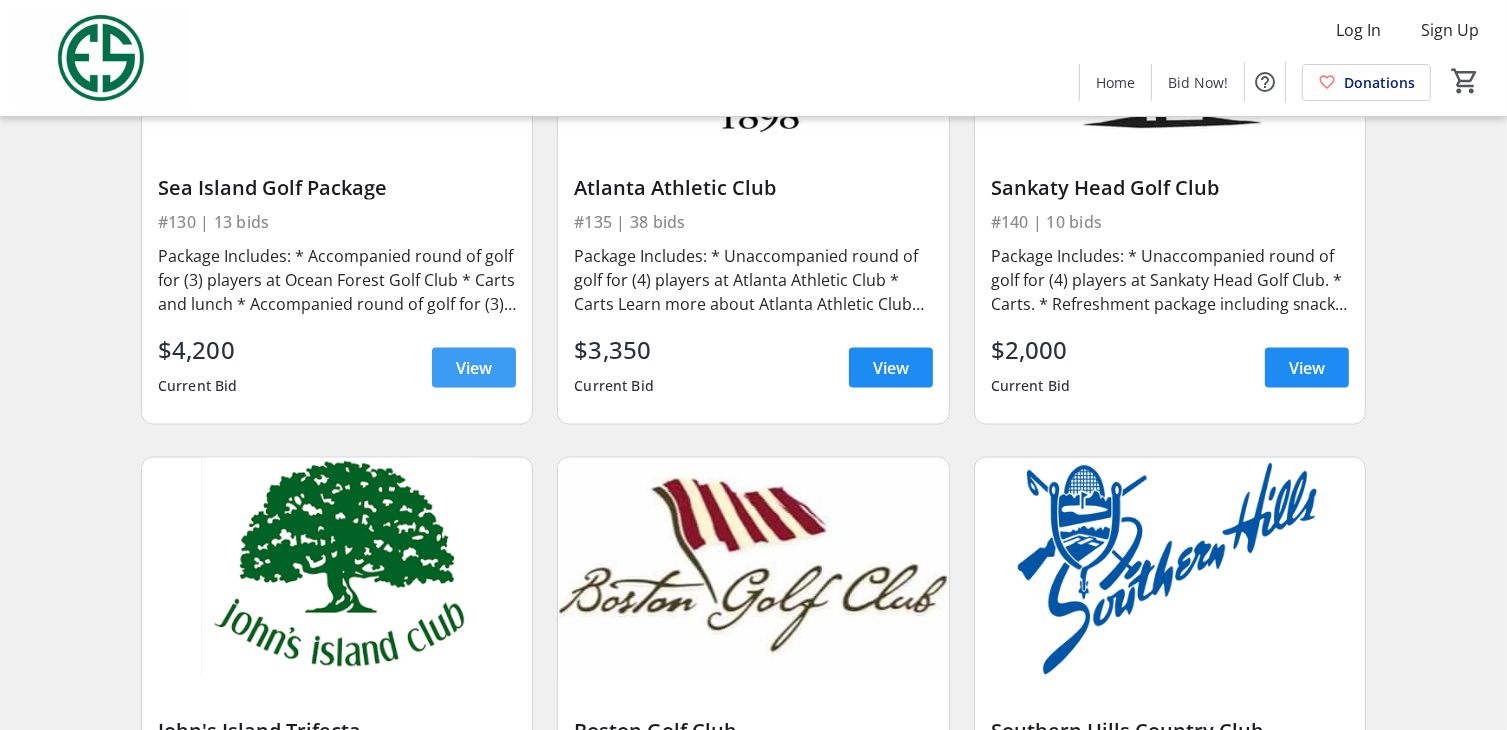 click on "View" at bounding box center [474, 368] 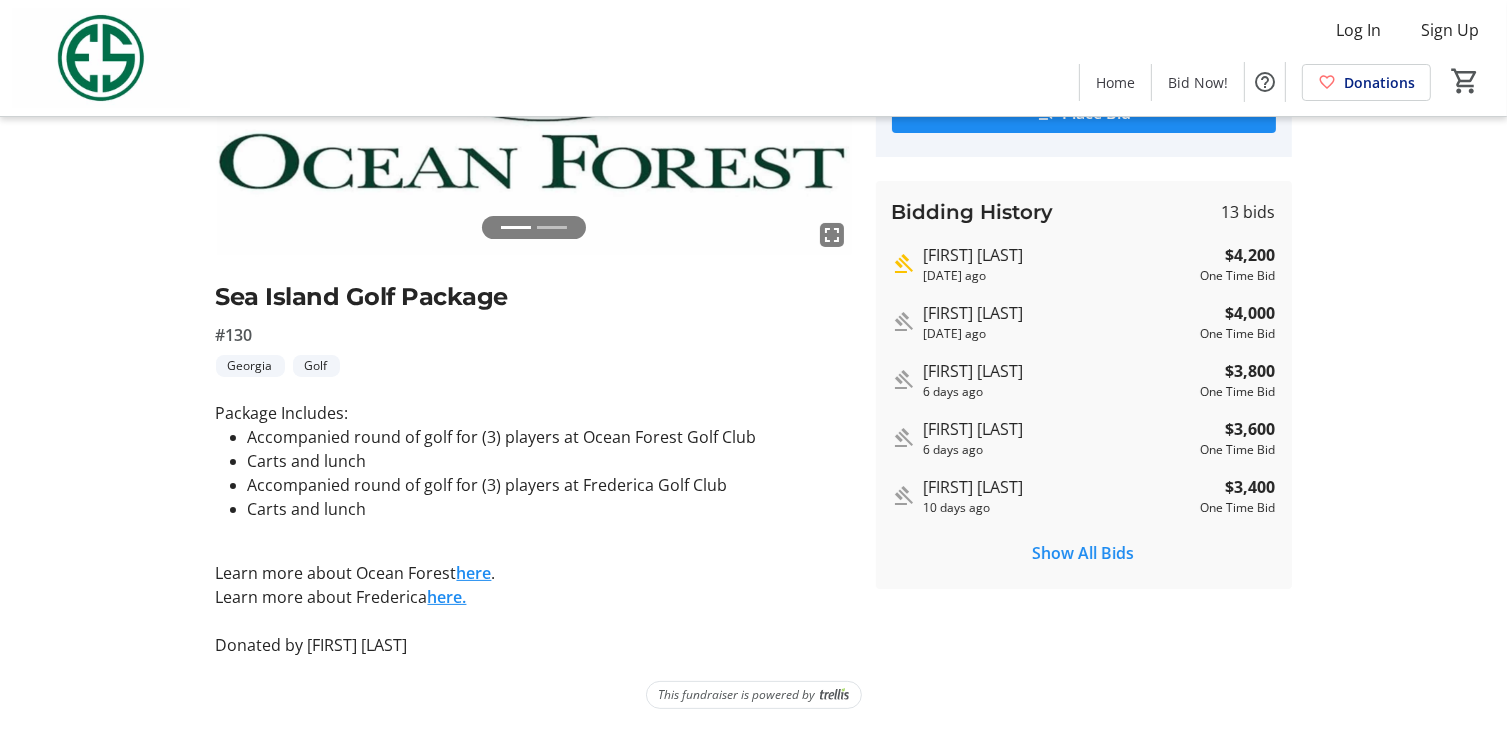scroll, scrollTop: 293, scrollLeft: 0, axis: vertical 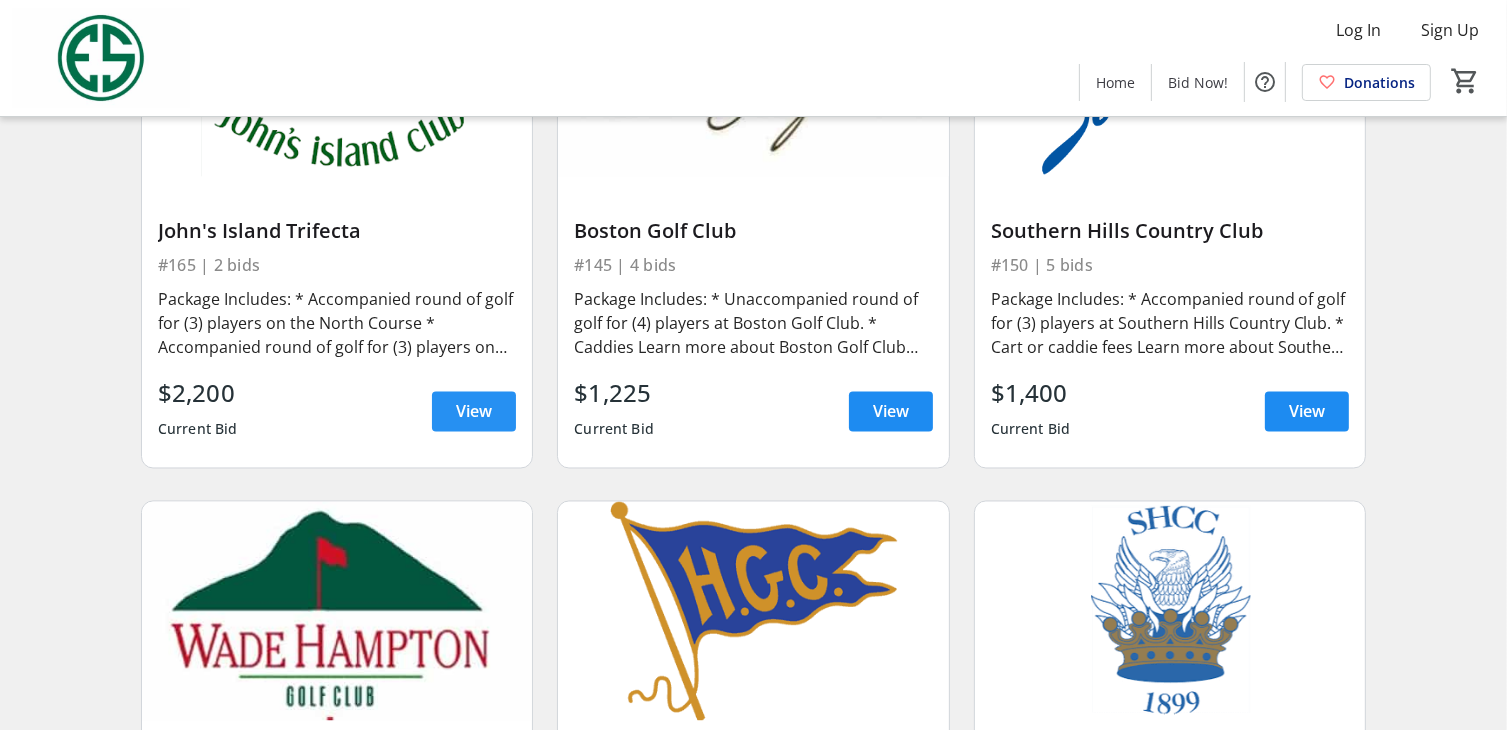 click on "View" at bounding box center [474, 412] 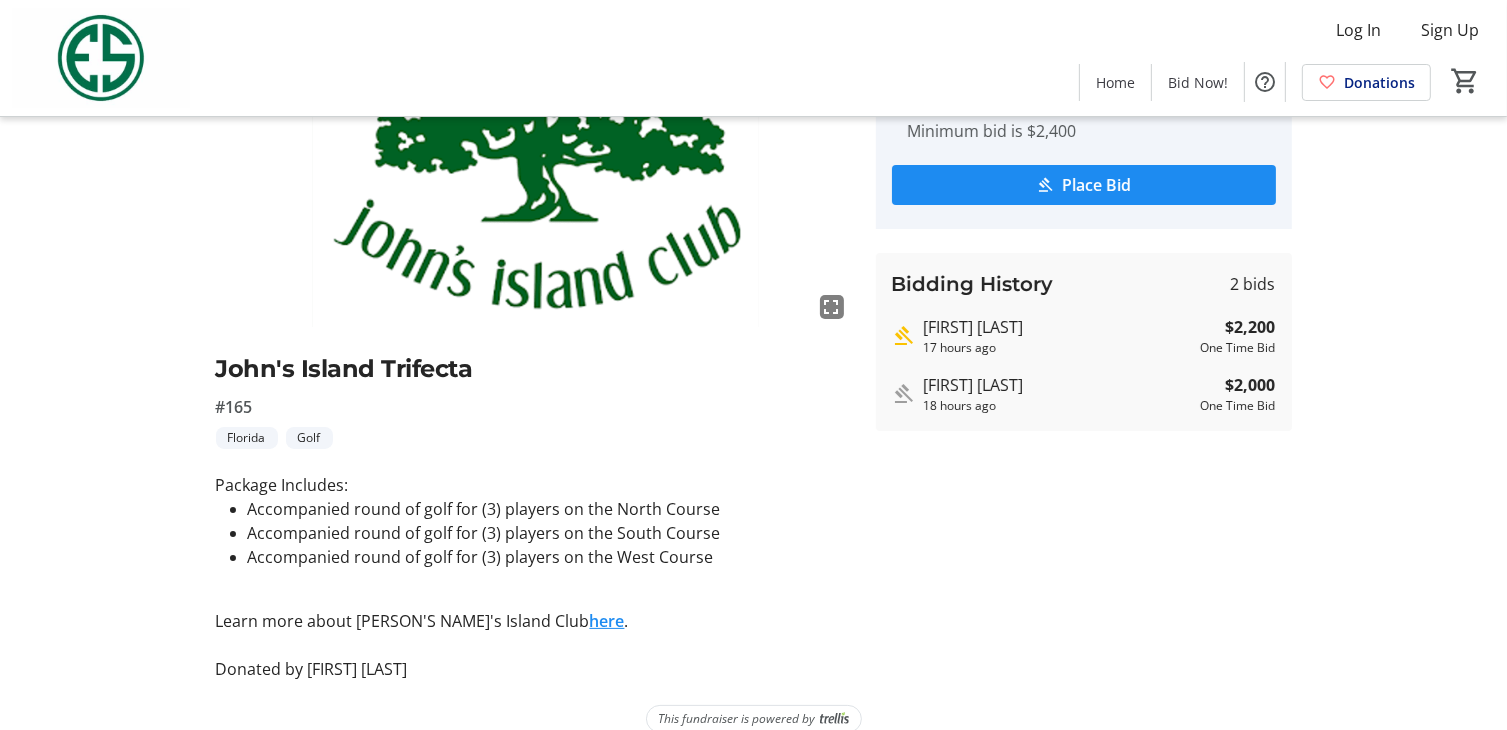 scroll, scrollTop: 245, scrollLeft: 0, axis: vertical 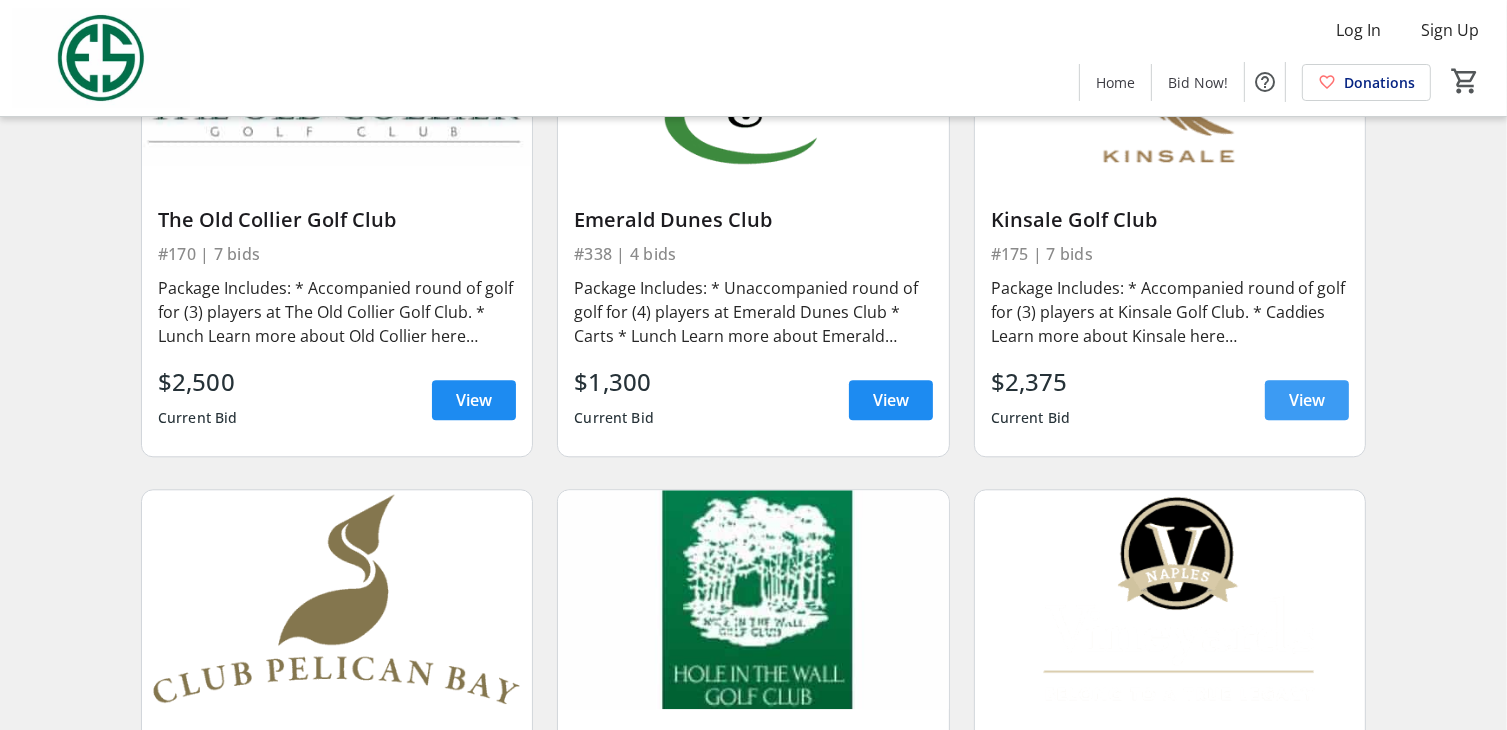 click on "View" at bounding box center (1307, 400) 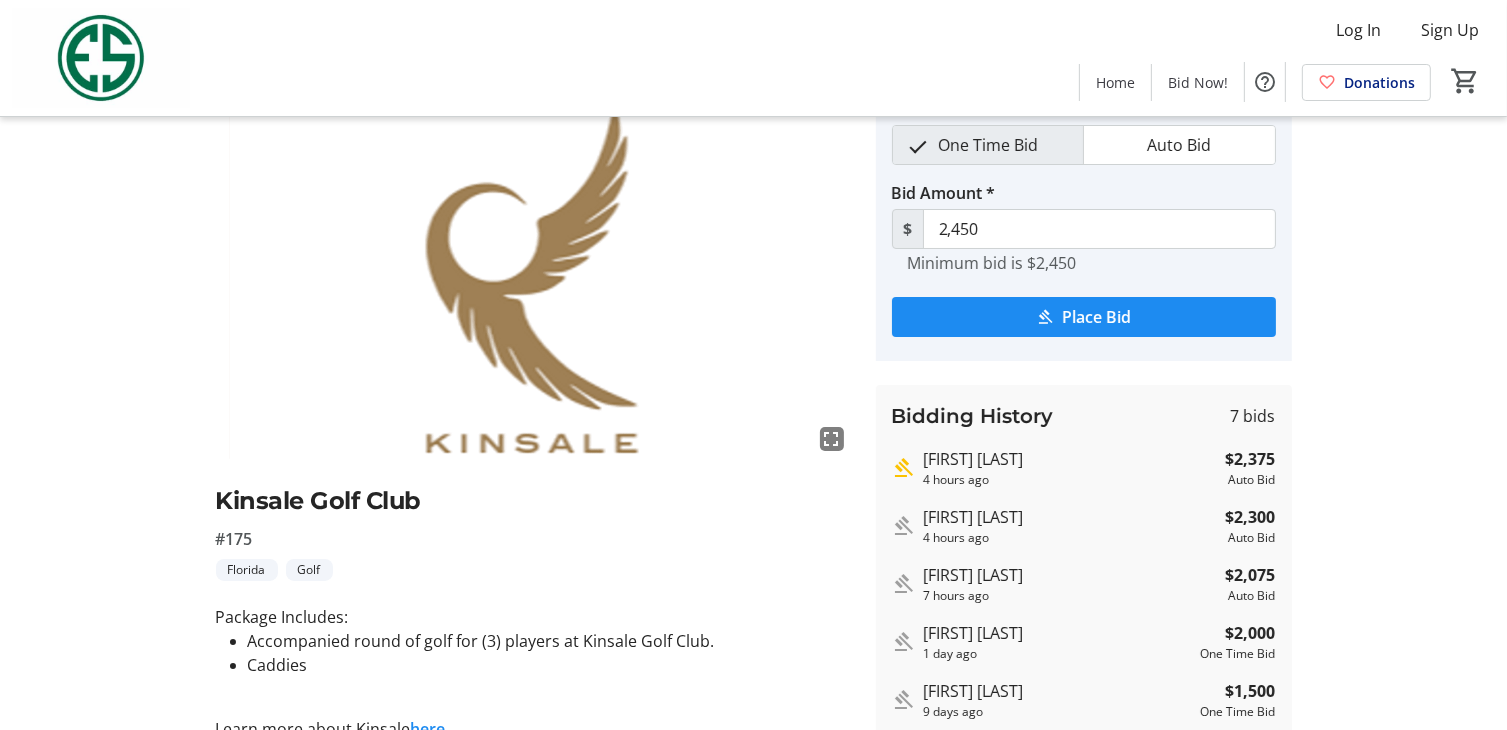 scroll, scrollTop: 269, scrollLeft: 0, axis: vertical 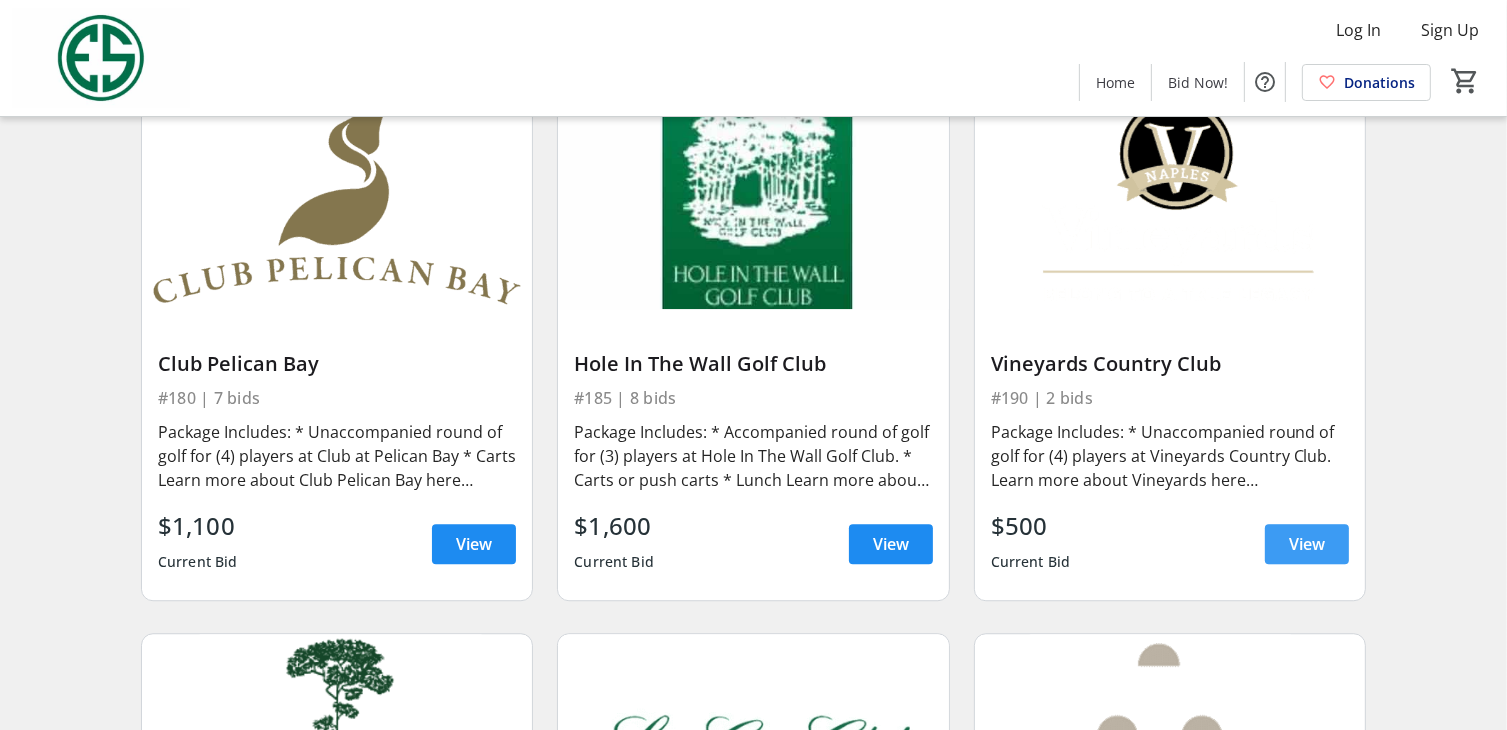 click on "View" at bounding box center [1307, 544] 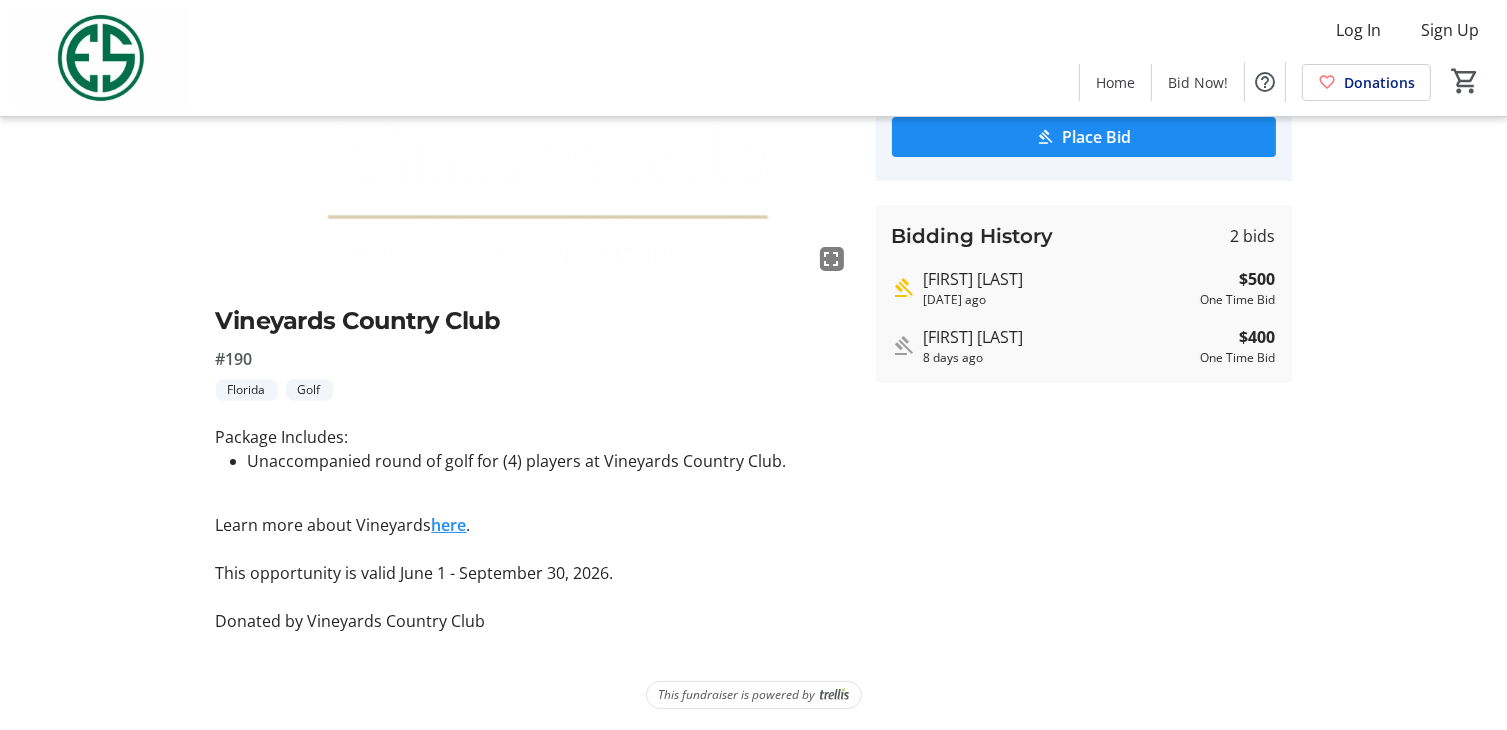 scroll, scrollTop: 269, scrollLeft: 0, axis: vertical 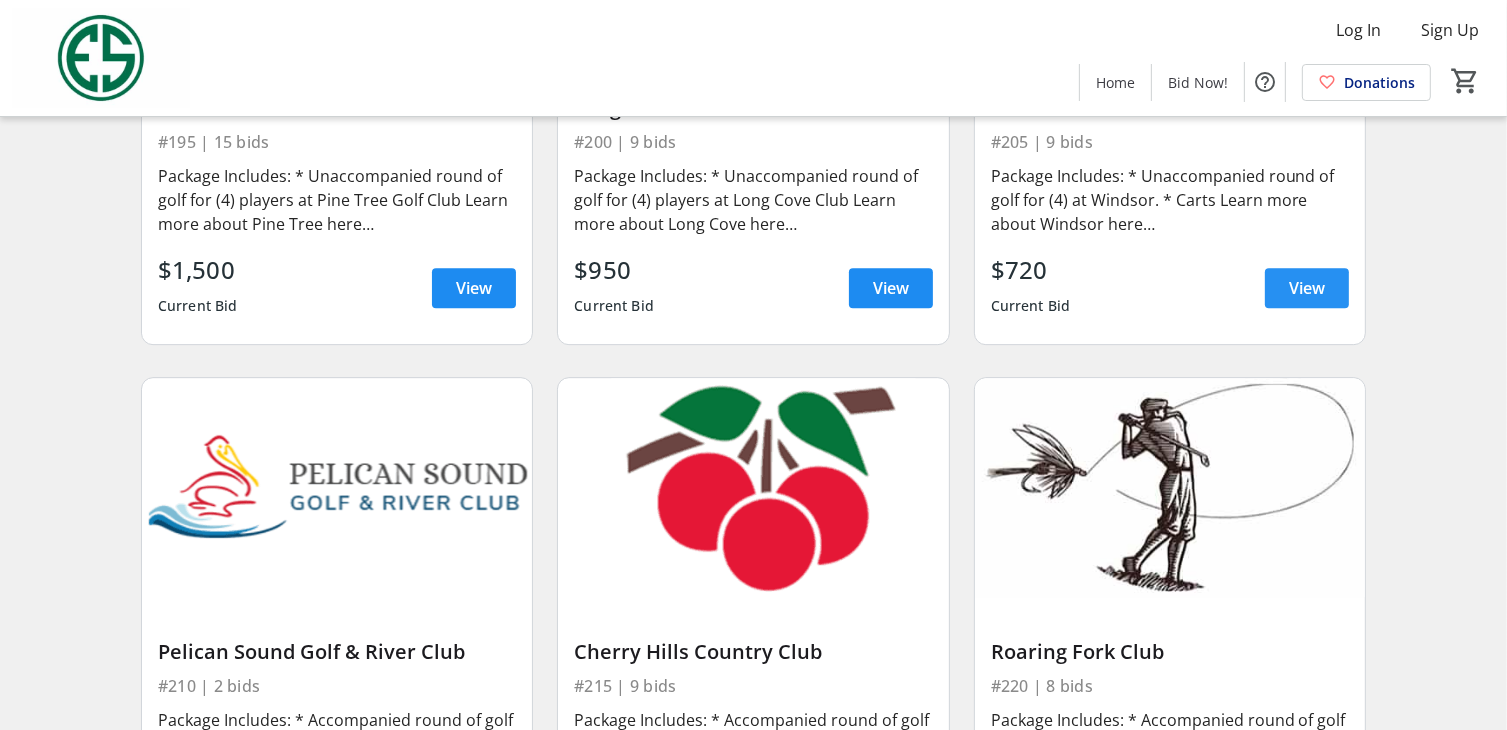 click on "View" at bounding box center [1307, 288] 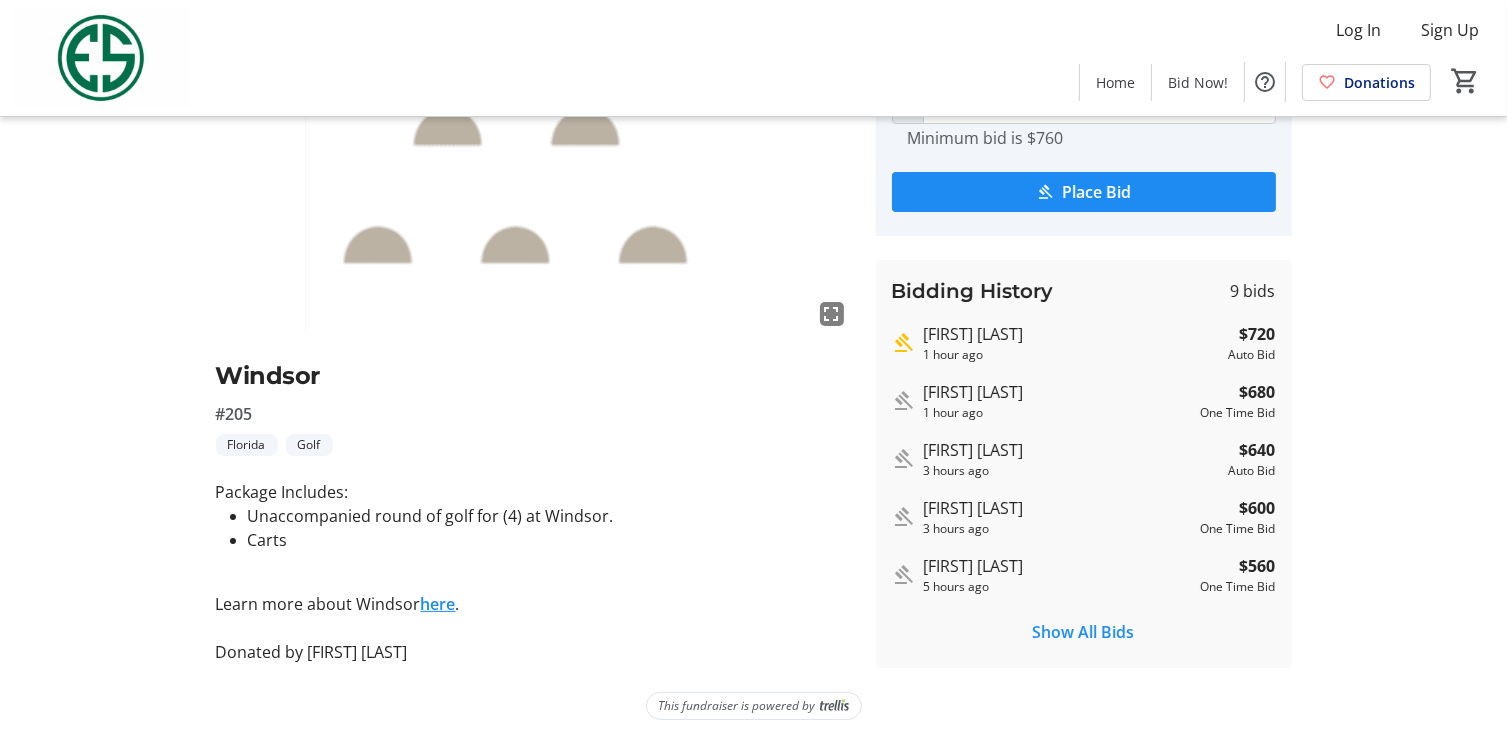 scroll, scrollTop: 225, scrollLeft: 0, axis: vertical 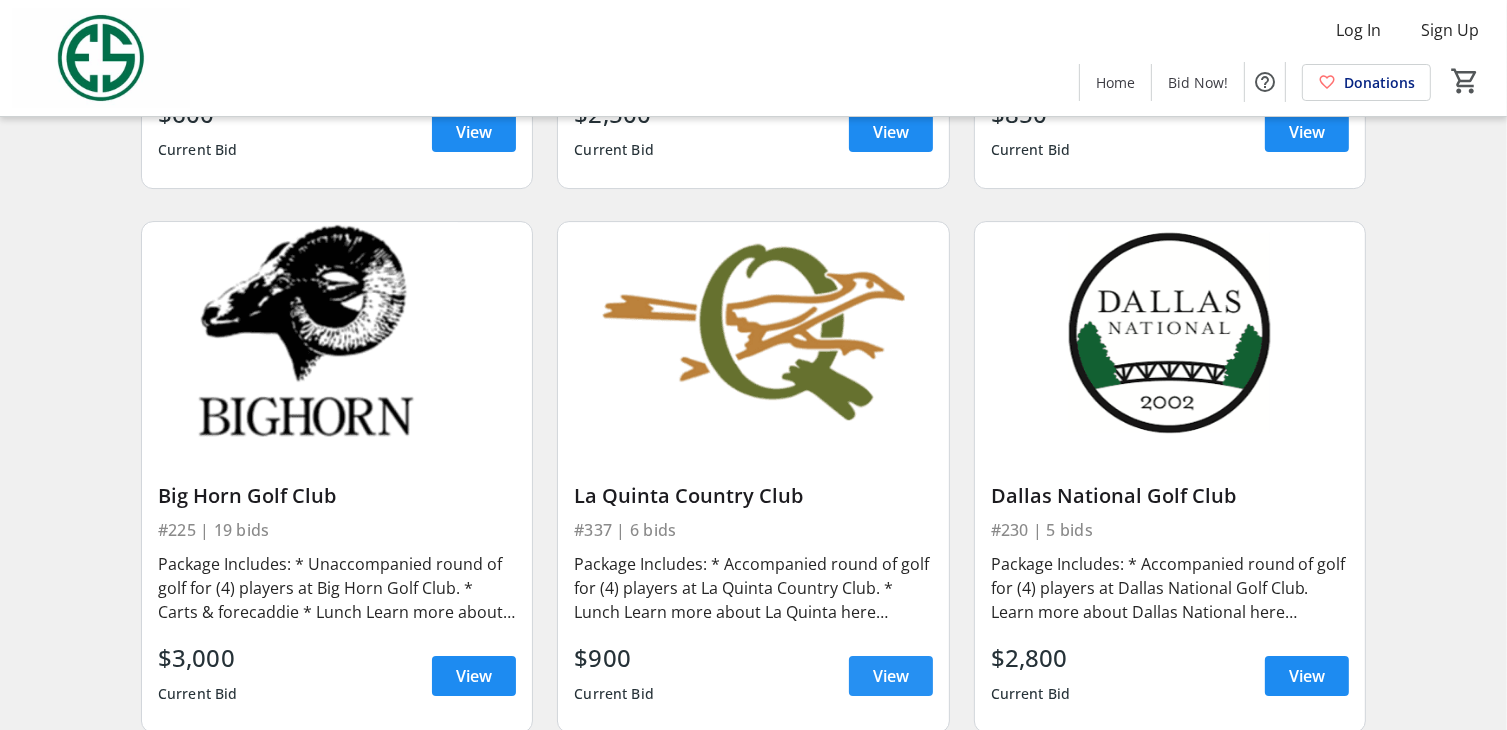 click on "View" at bounding box center (891, 676) 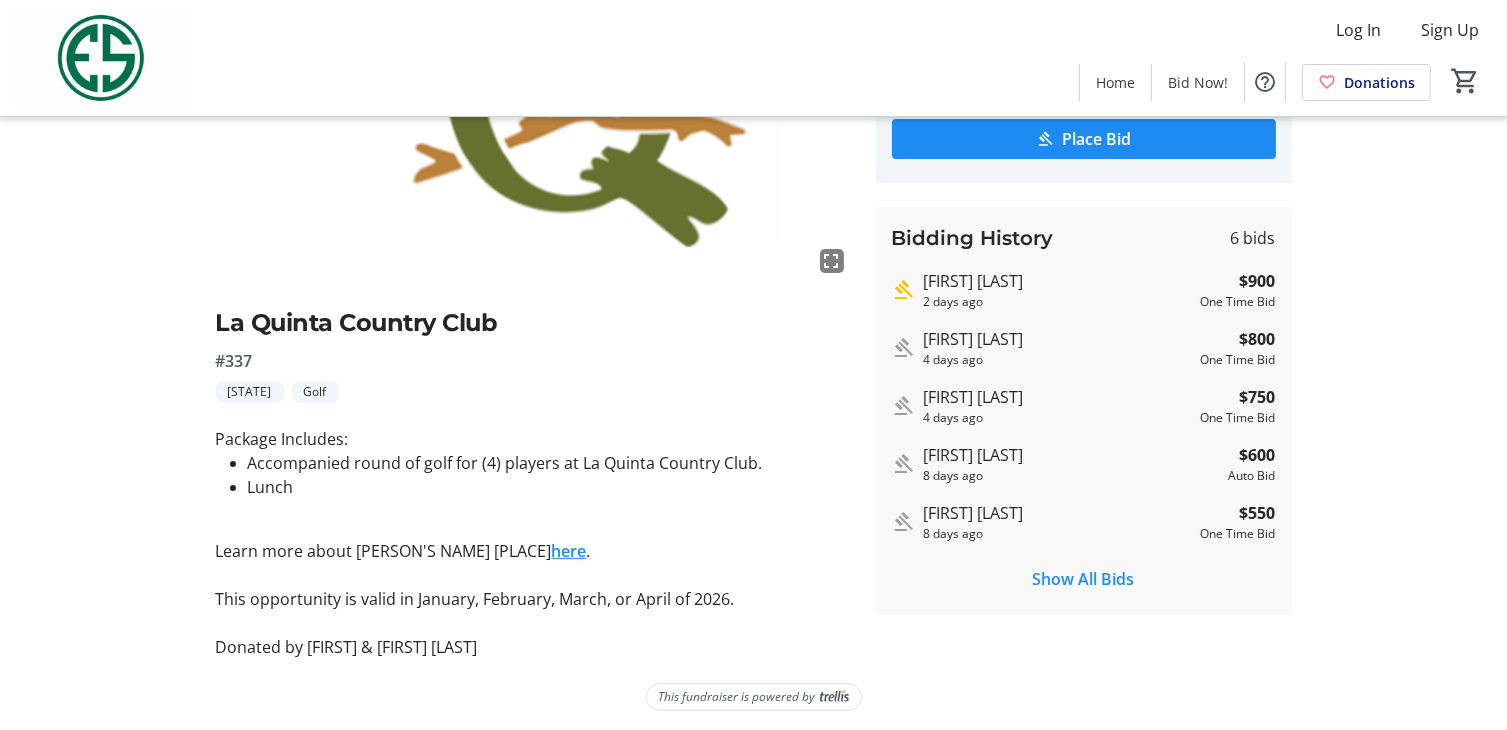 scroll, scrollTop: 269, scrollLeft: 0, axis: vertical 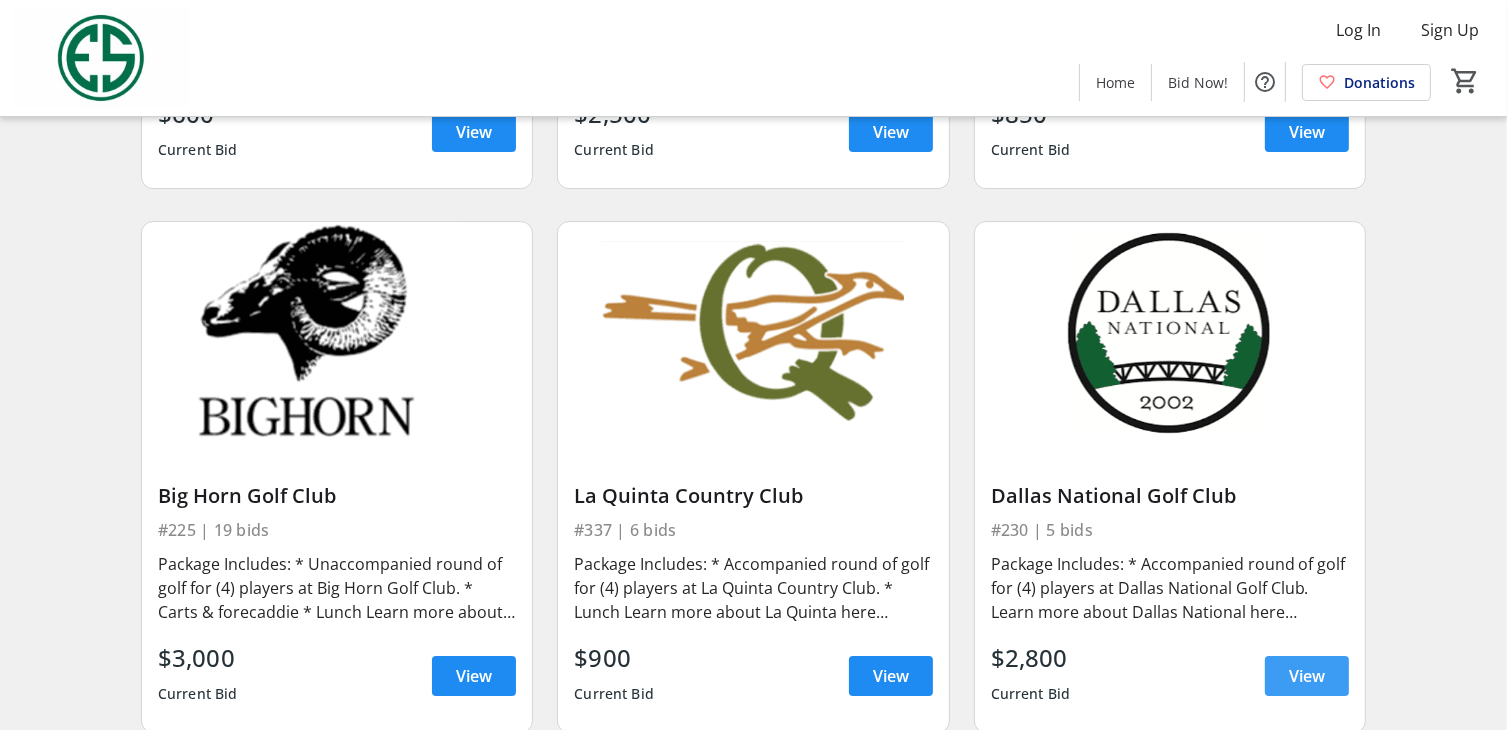 click on "View" at bounding box center [1307, 676] 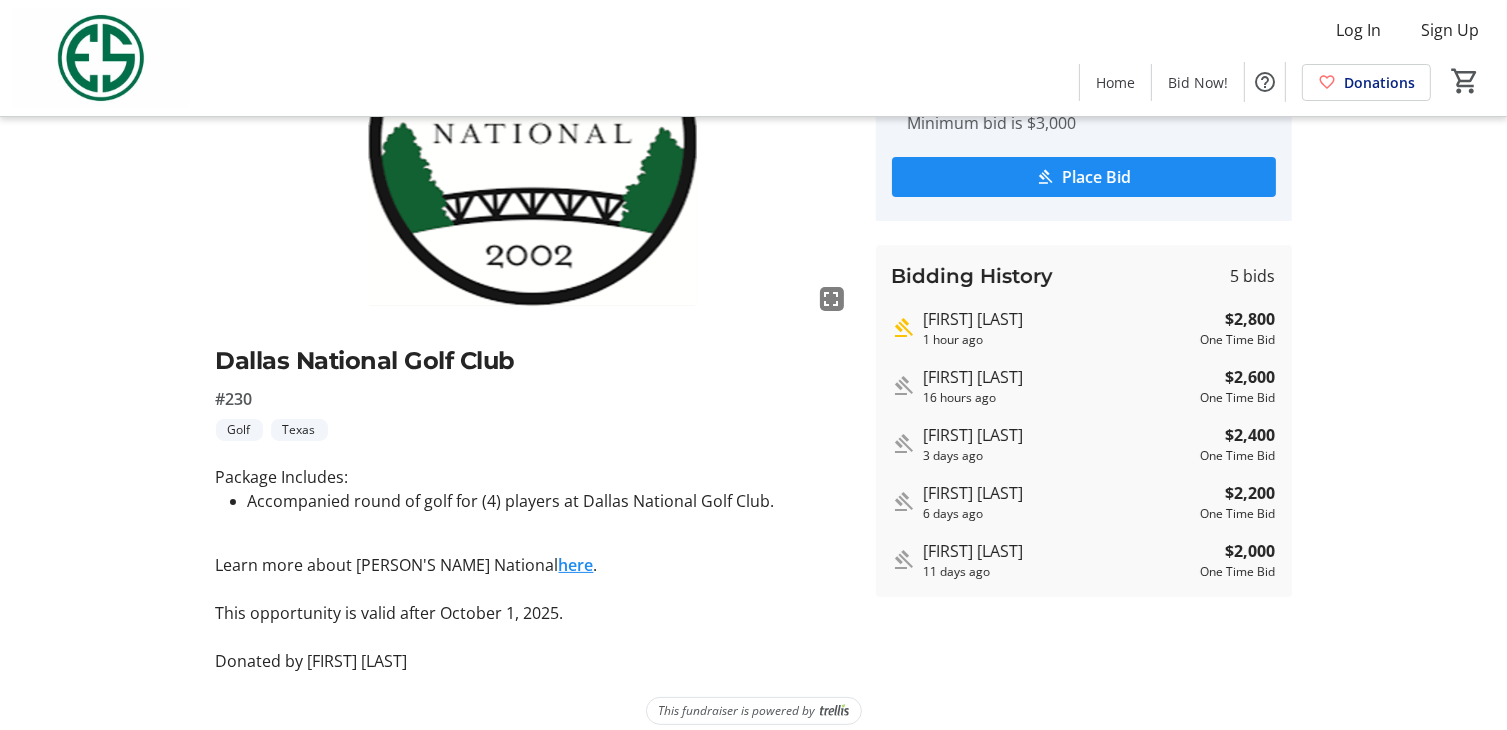 scroll, scrollTop: 245, scrollLeft: 0, axis: vertical 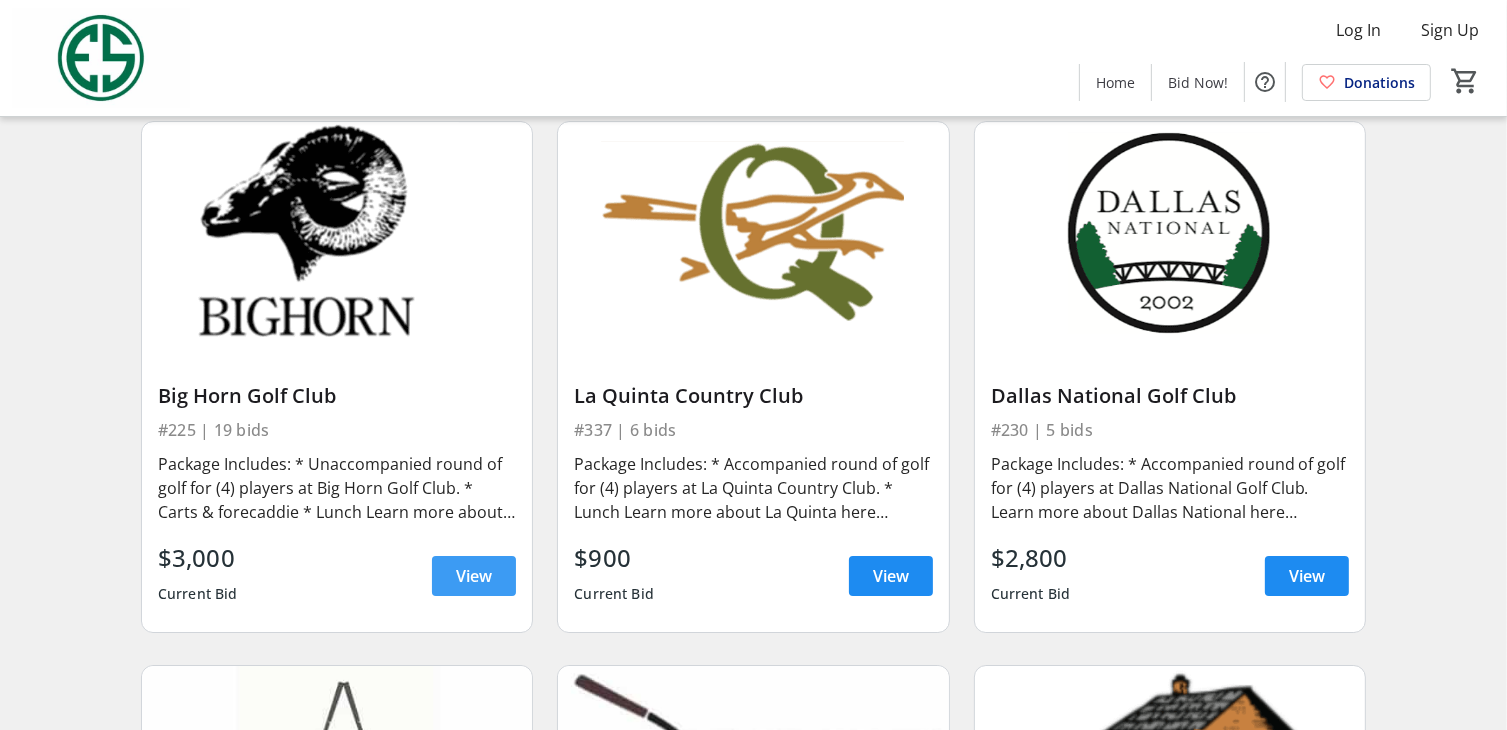 click on "View" at bounding box center [474, 576] 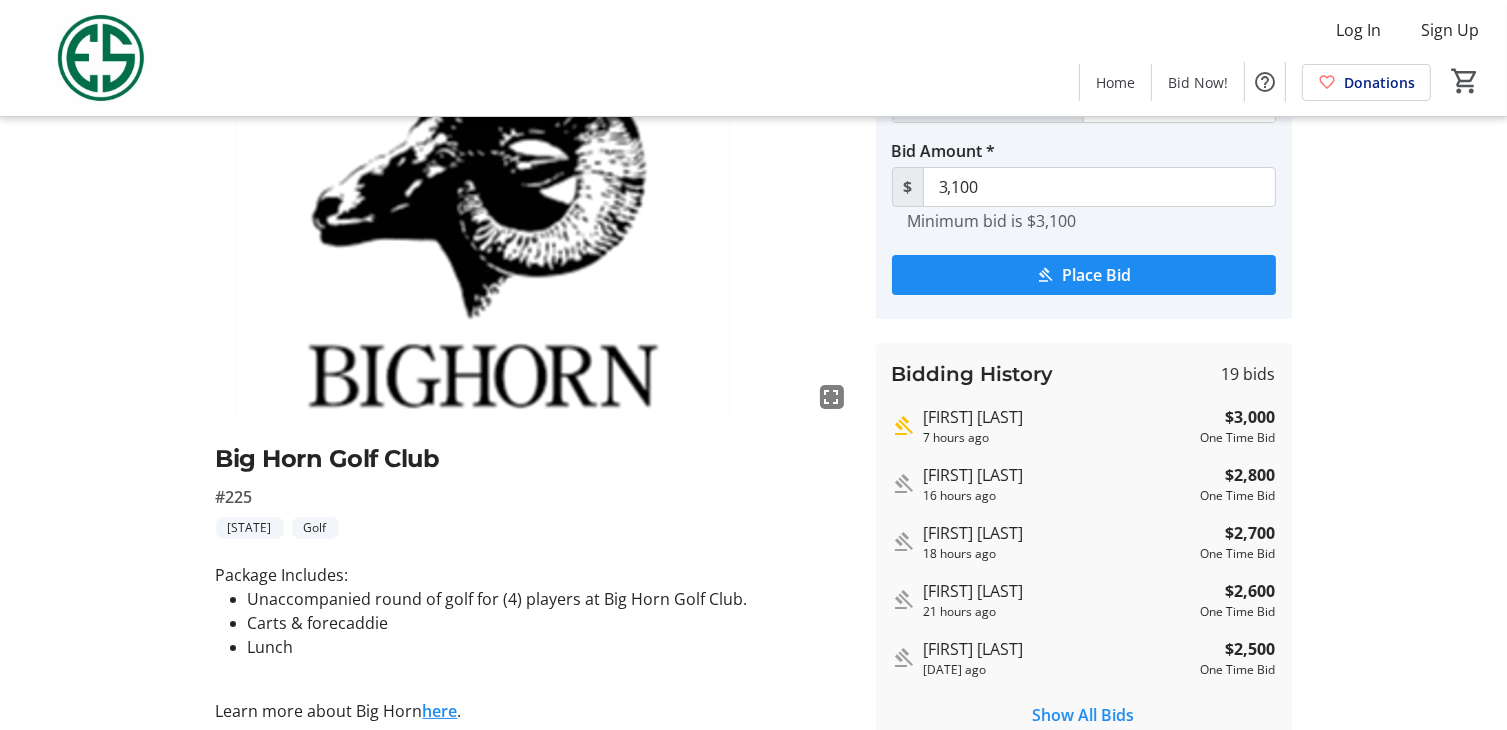 scroll, scrollTop: 293, scrollLeft: 0, axis: vertical 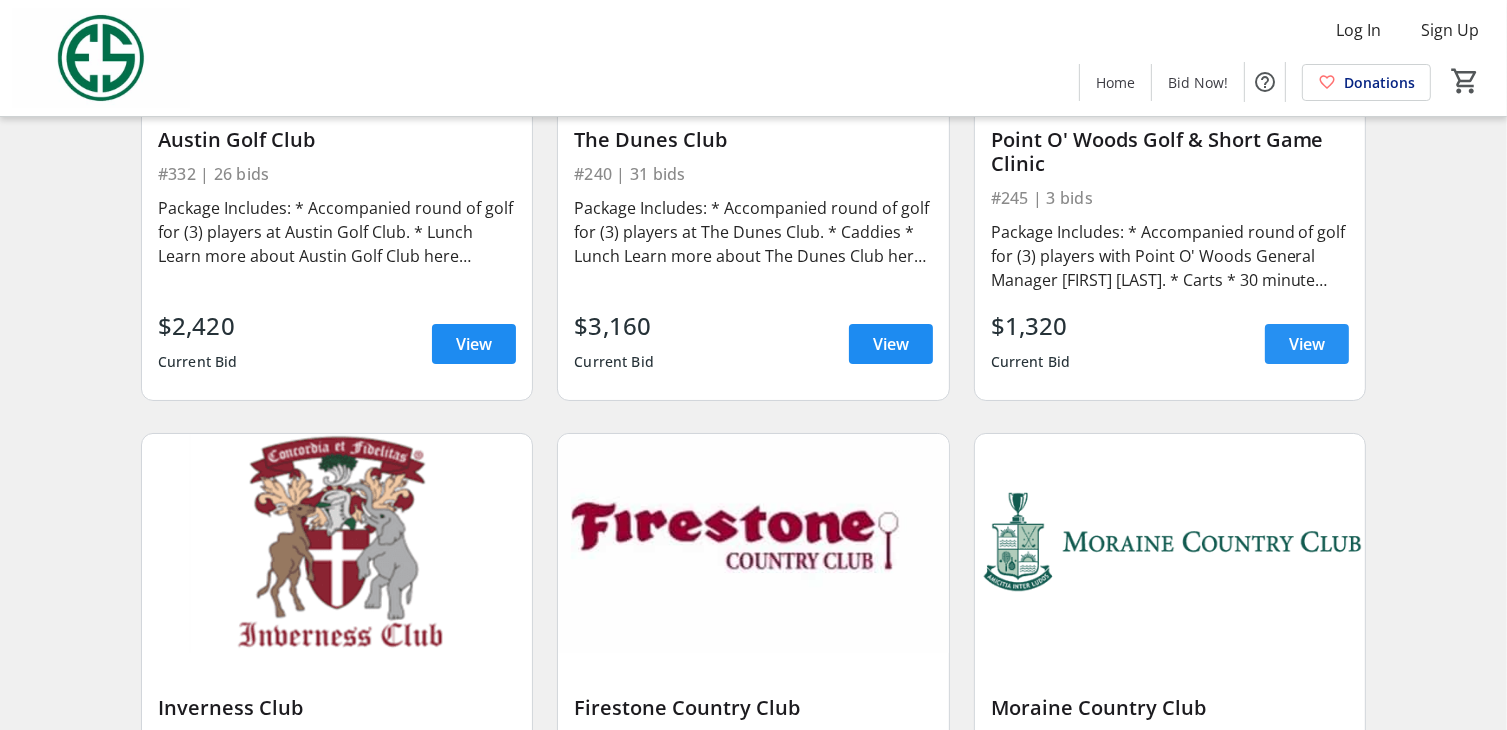 click on "View" at bounding box center [1307, 344] 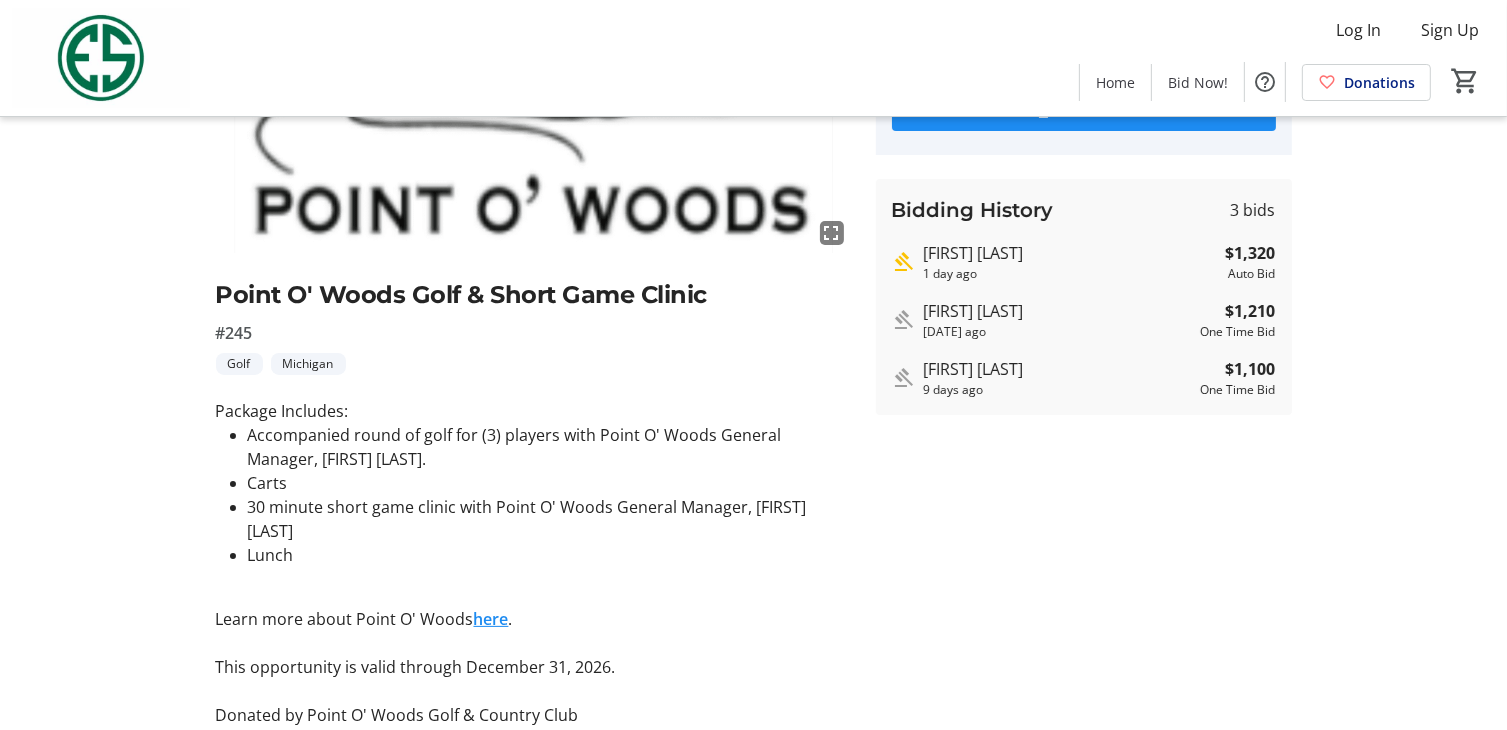 scroll, scrollTop: 341, scrollLeft: 0, axis: vertical 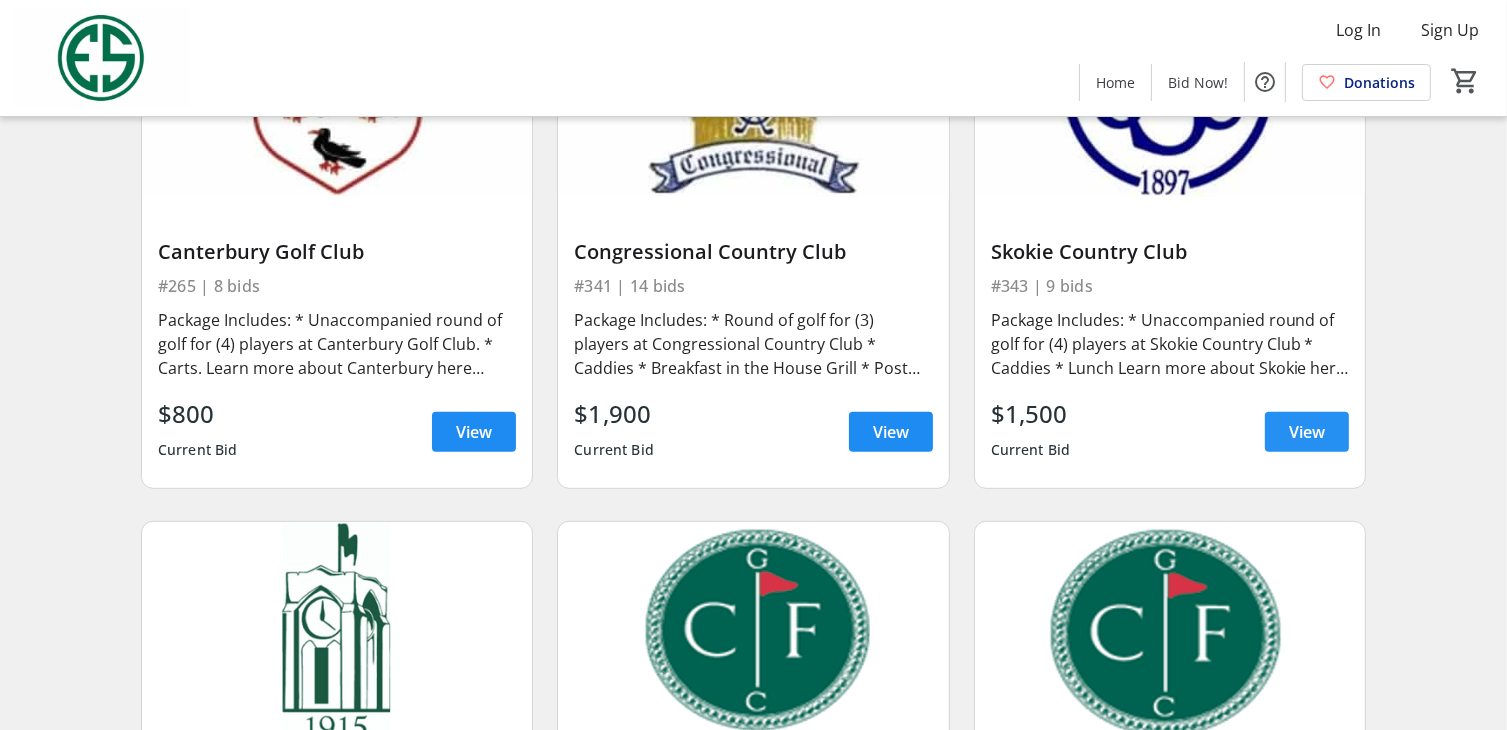 click on "View" at bounding box center (1307, 432) 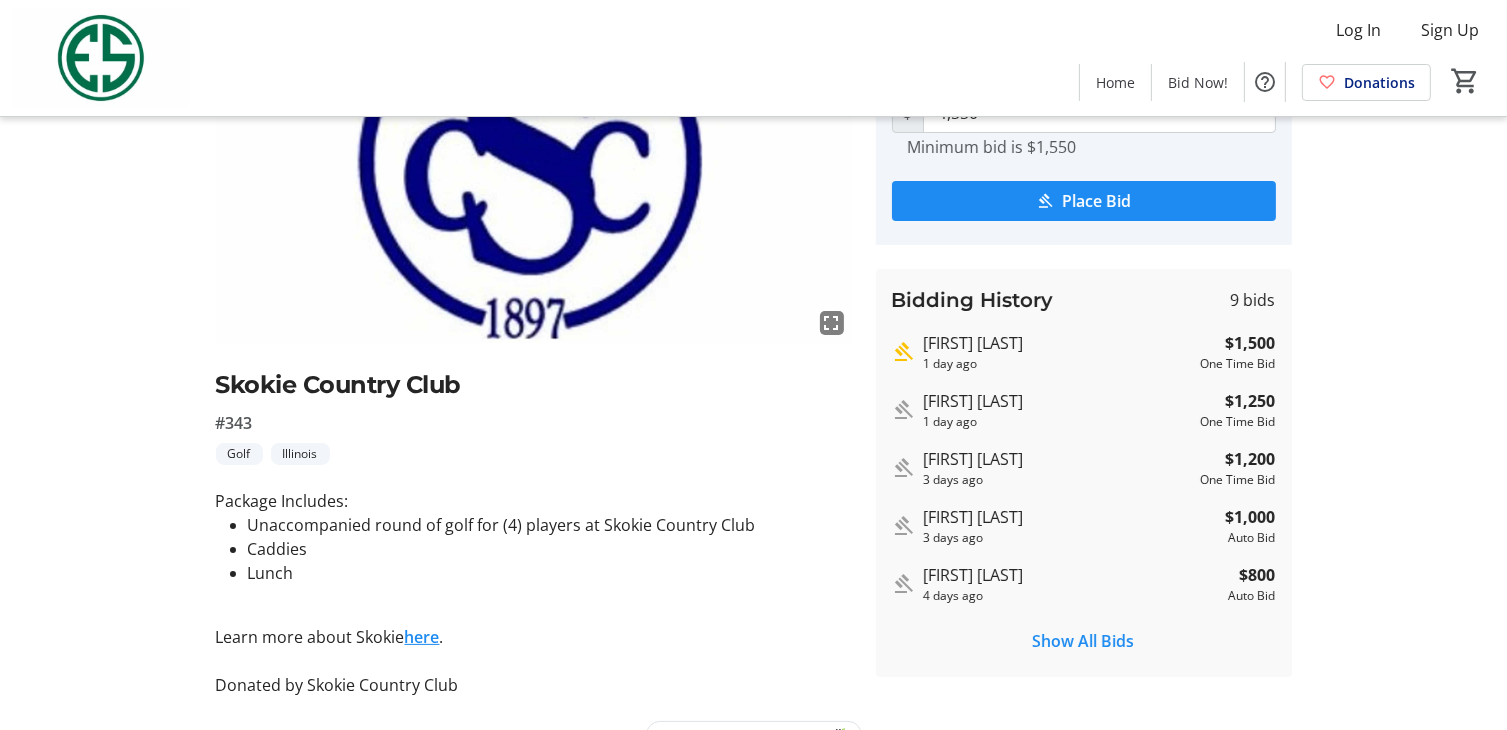 scroll, scrollTop: 245, scrollLeft: 0, axis: vertical 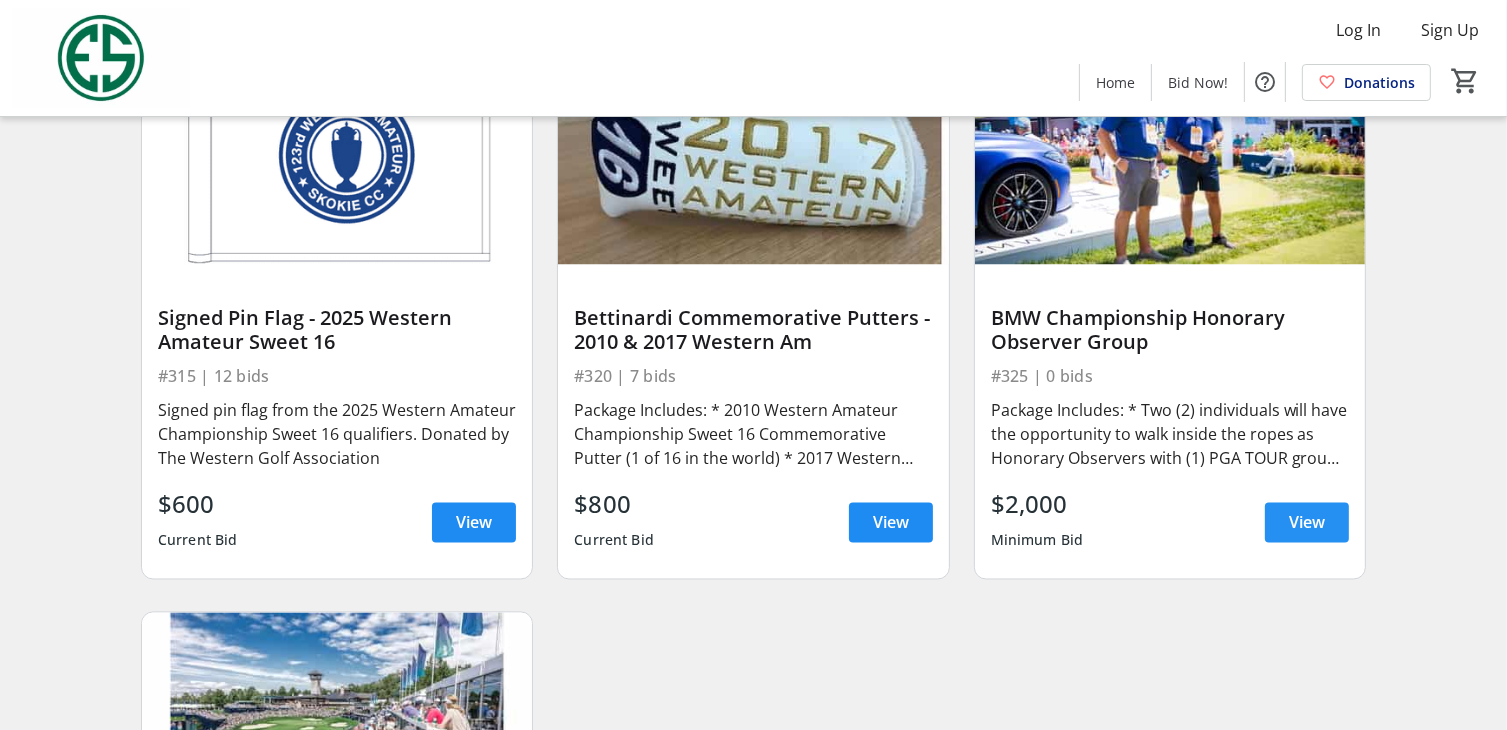 click on "View" at bounding box center [1307, 523] 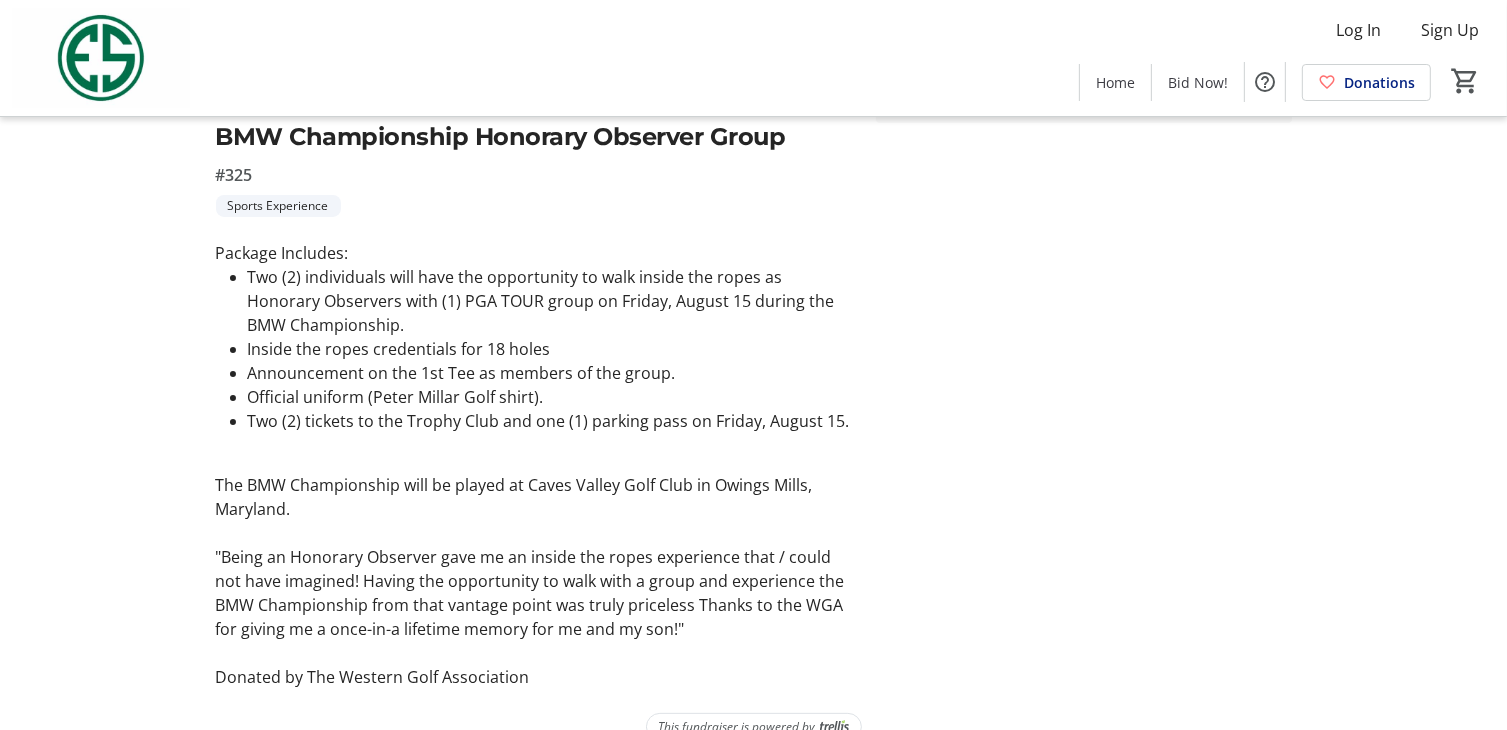scroll, scrollTop: 485, scrollLeft: 0, axis: vertical 